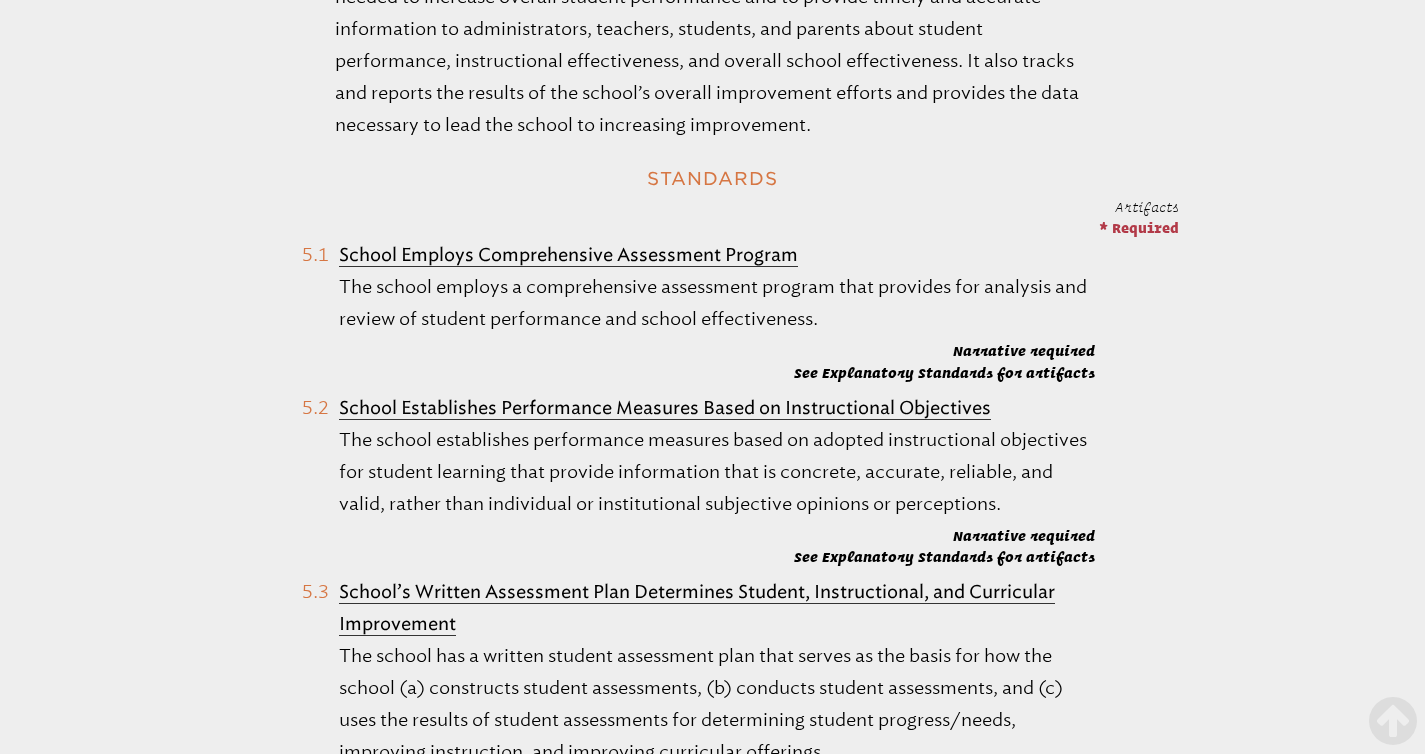 scroll, scrollTop: 33195, scrollLeft: 0, axis: vertical 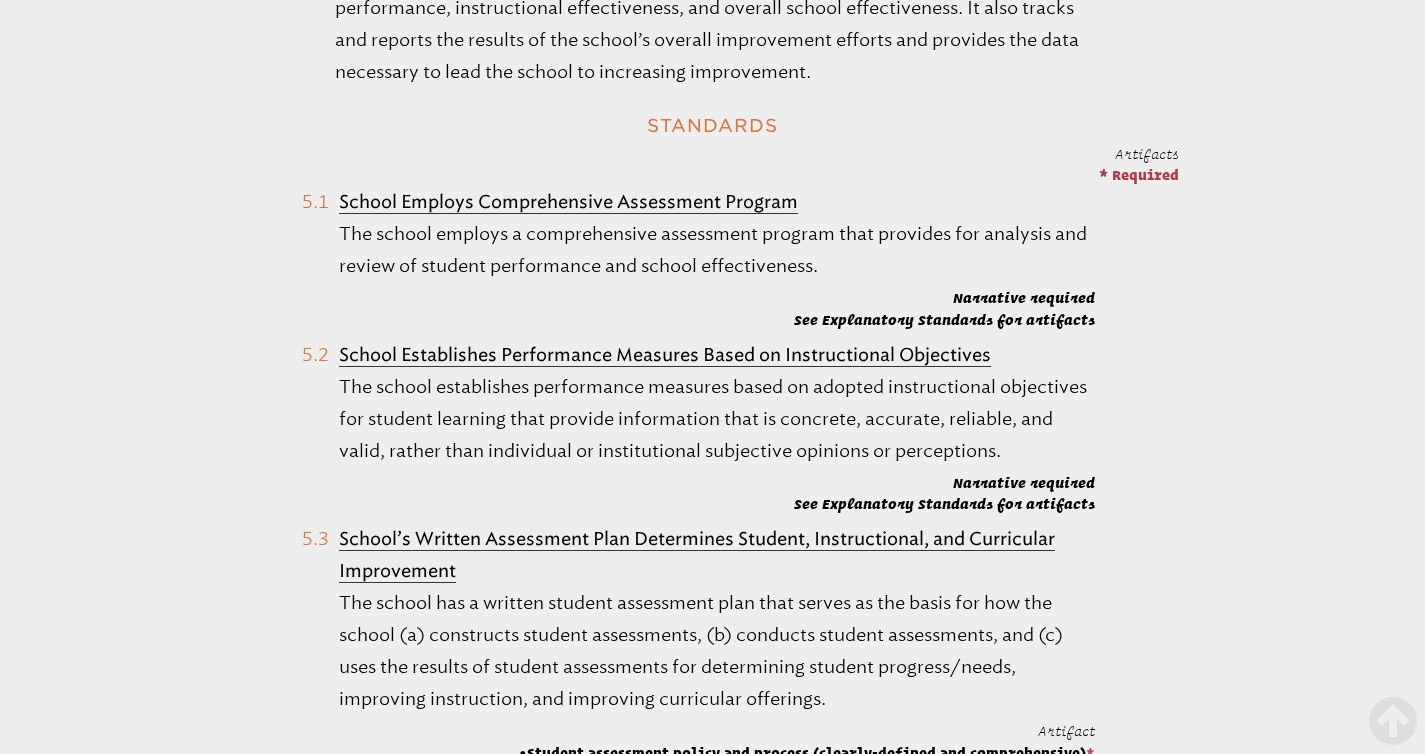 type on "**********" 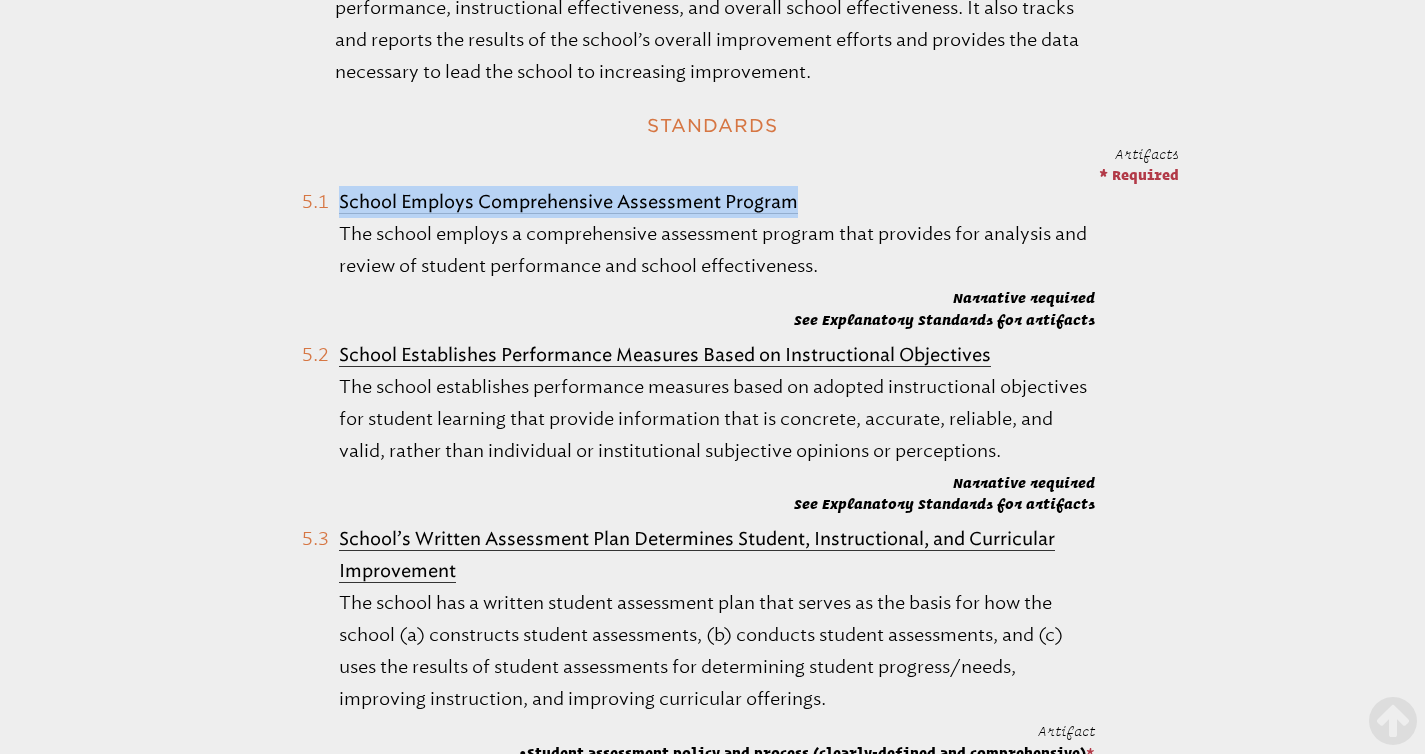 drag, startPoint x: 809, startPoint y: 433, endPoint x: 335, endPoint y: 419, distance: 474.2067 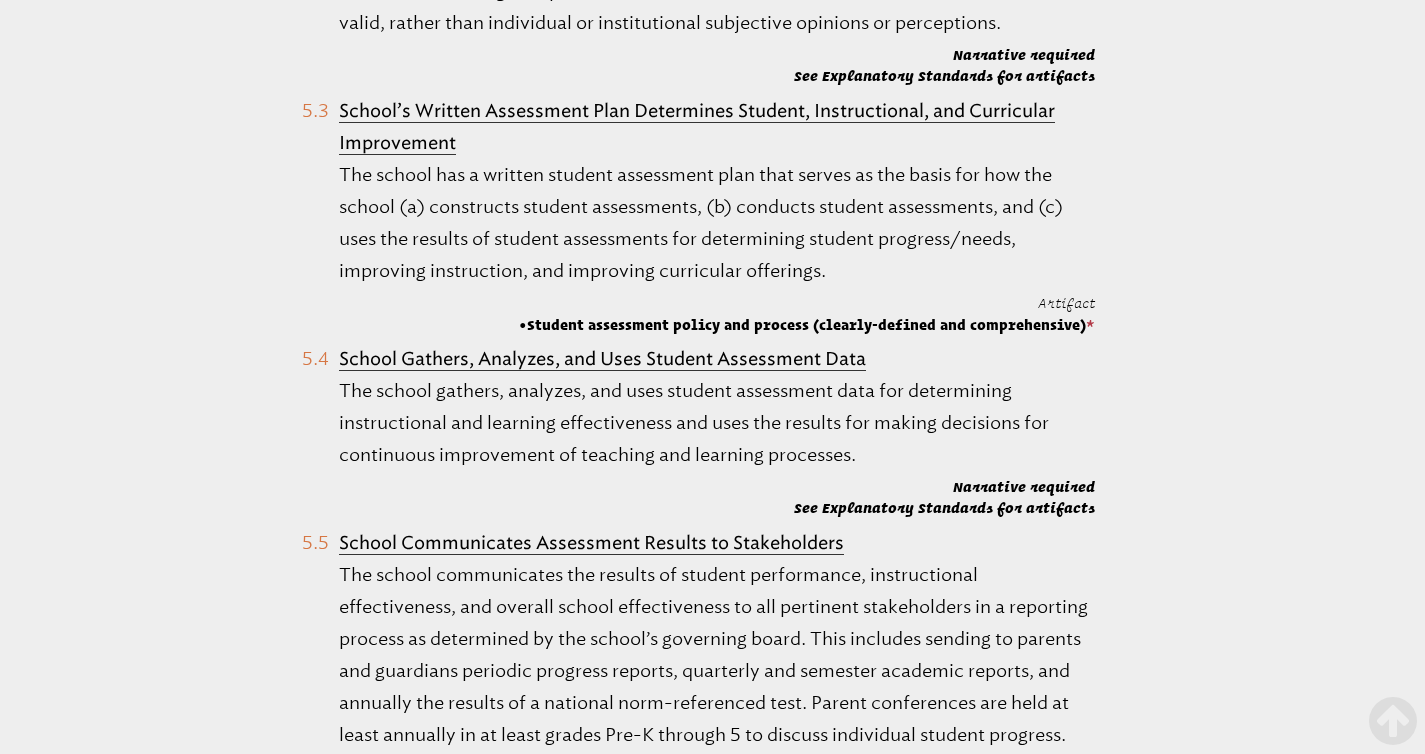 scroll, scrollTop: 33639, scrollLeft: 0, axis: vertical 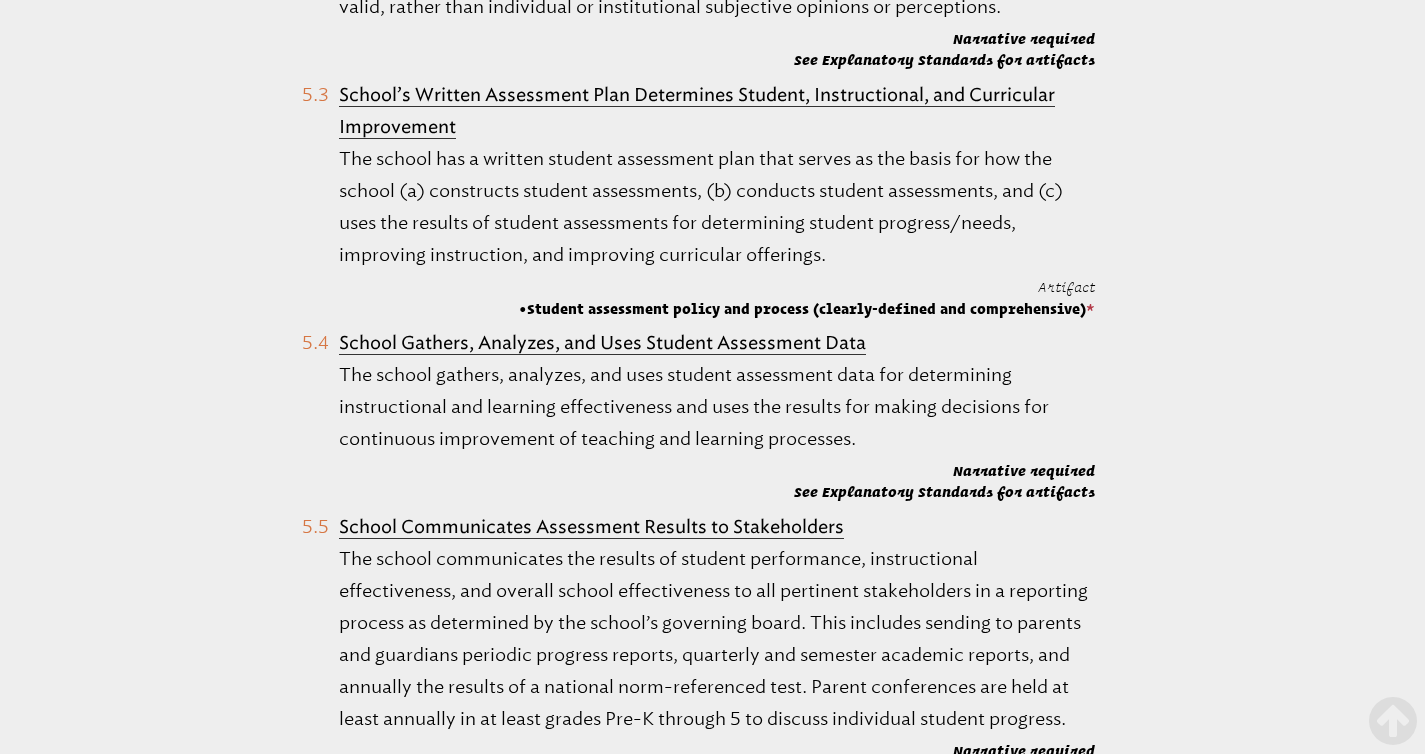 drag, startPoint x: 1010, startPoint y: 139, endPoint x: 342, endPoint y: 136, distance: 668.0067 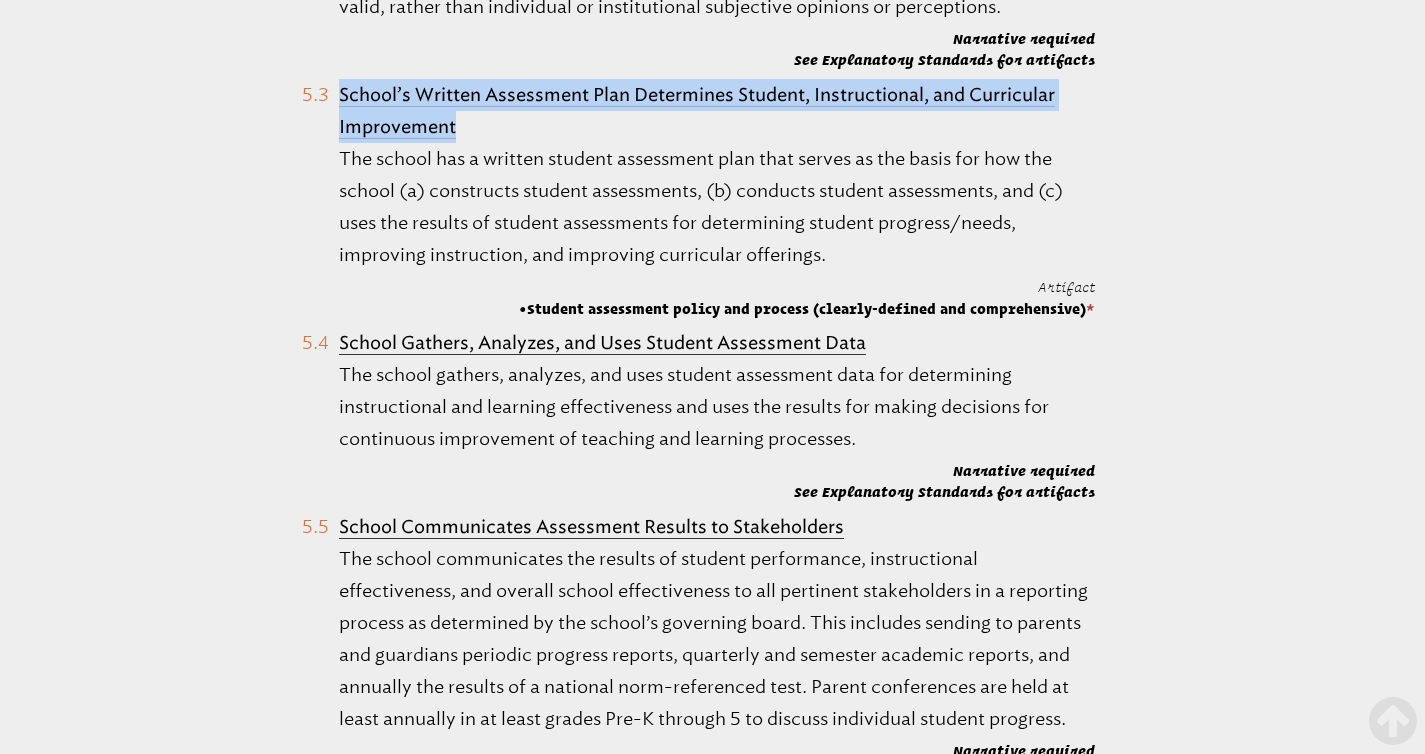 drag, startPoint x: 465, startPoint y: 388, endPoint x: 340, endPoint y: 355, distance: 129.28264 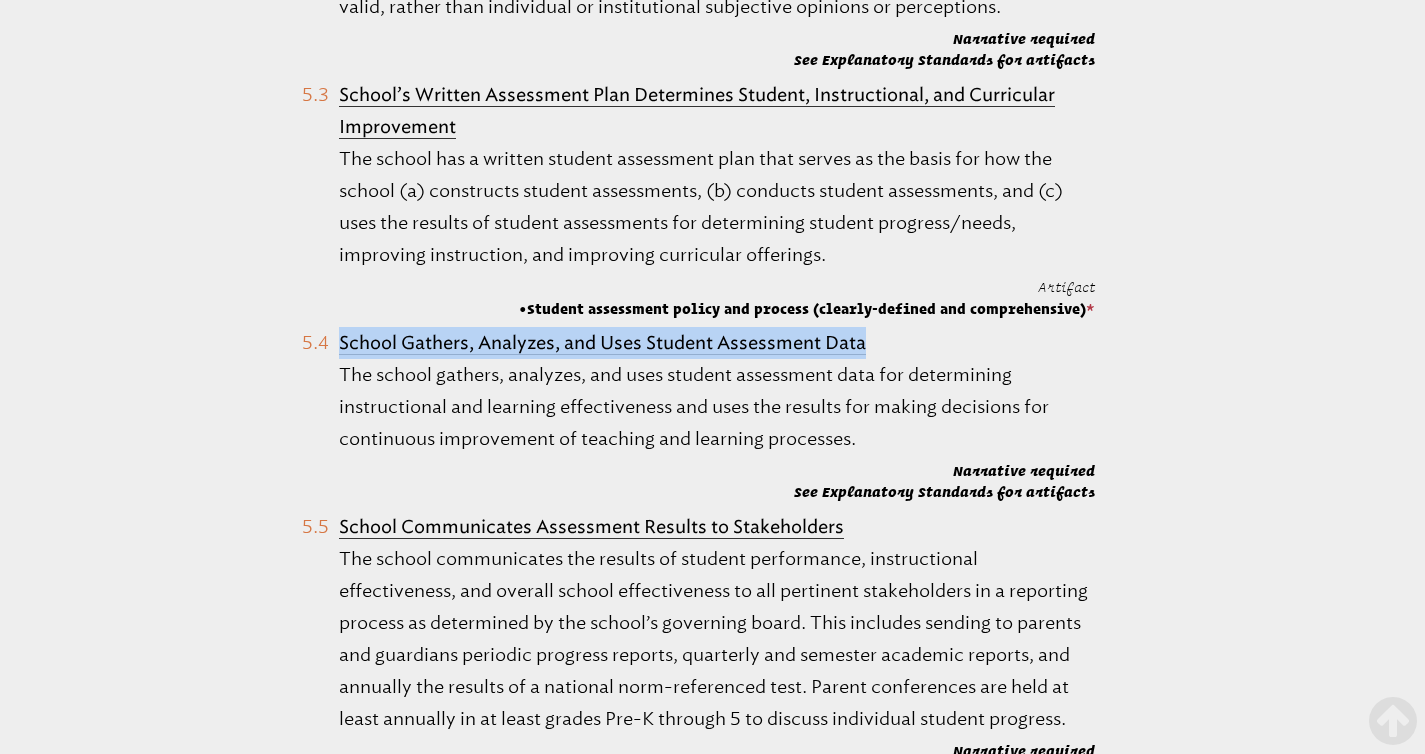 drag, startPoint x: 877, startPoint y: 600, endPoint x: 342, endPoint y: 602, distance: 535.0037 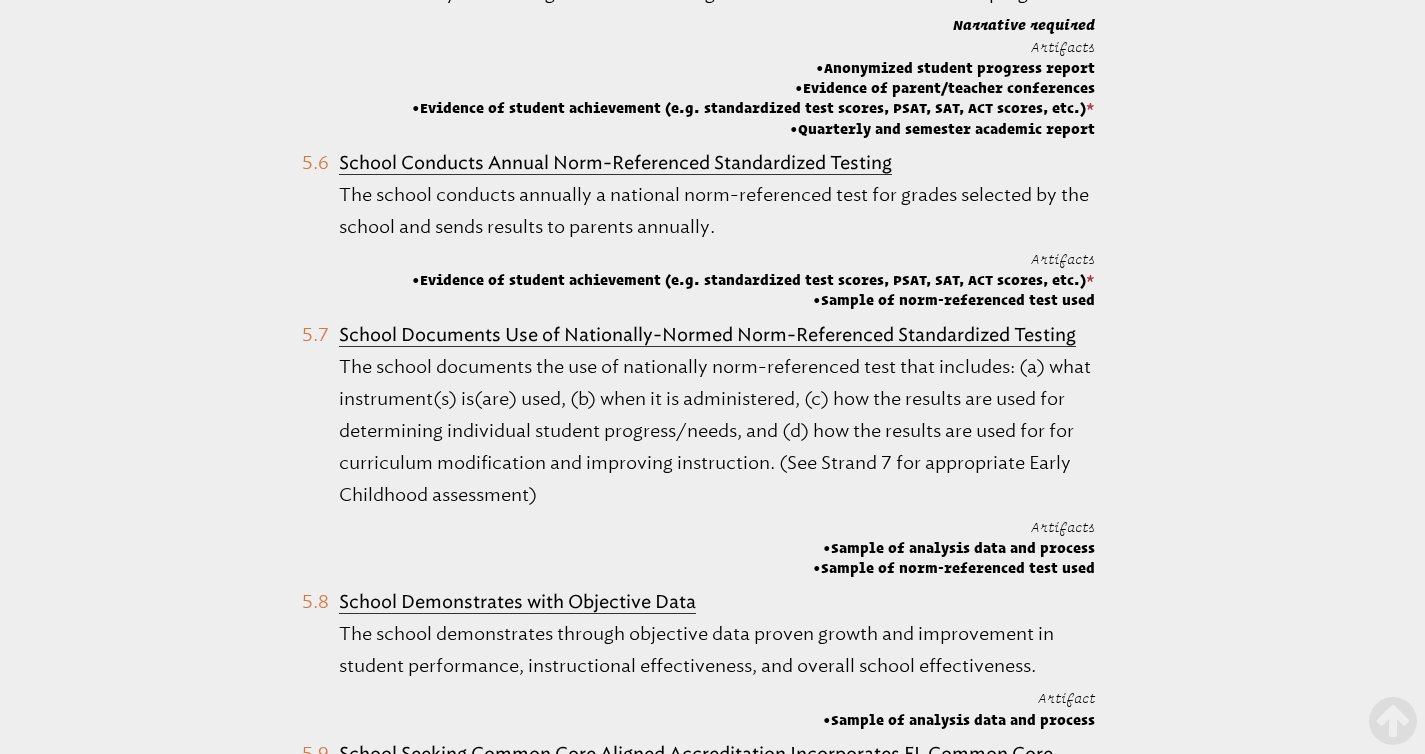 scroll, scrollTop: 34383, scrollLeft: 0, axis: vertical 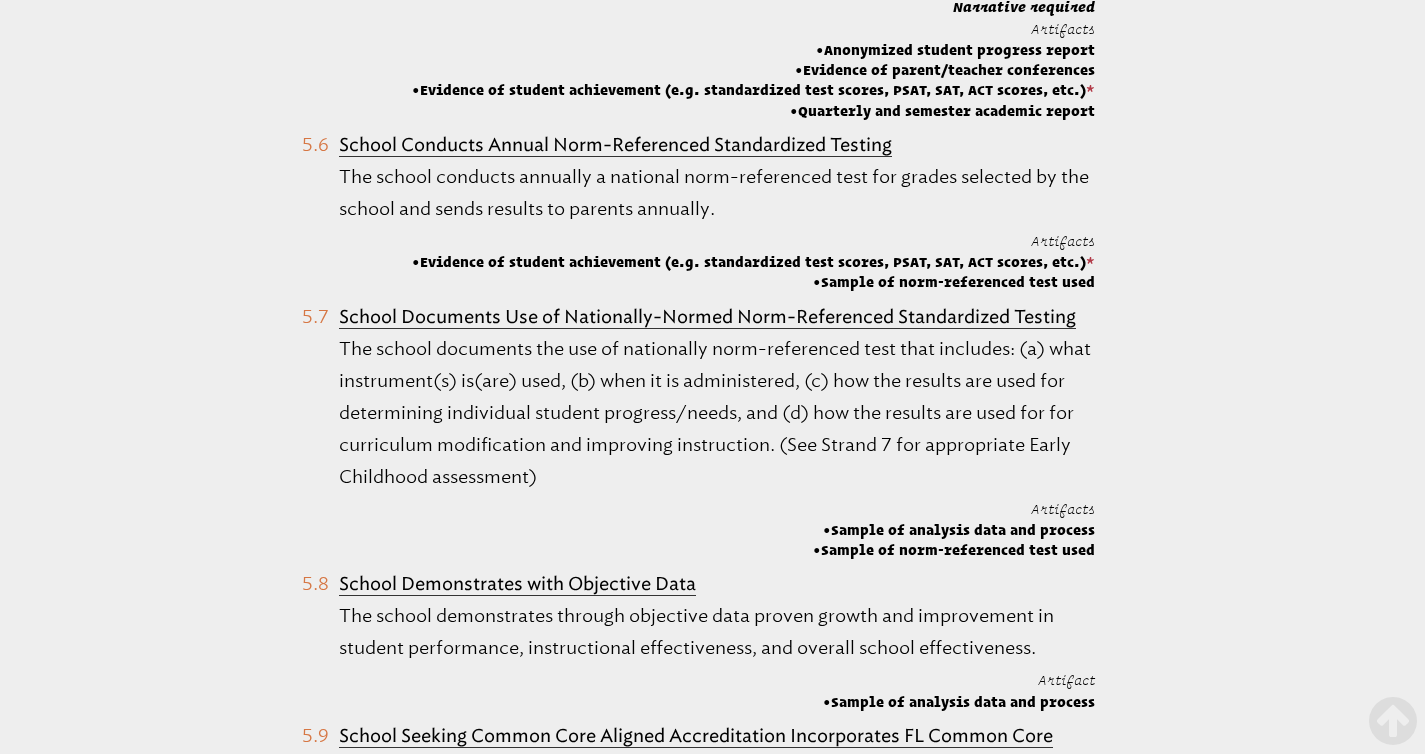 drag, startPoint x: 845, startPoint y: 34, endPoint x: 342, endPoint y: 42, distance: 503.06363 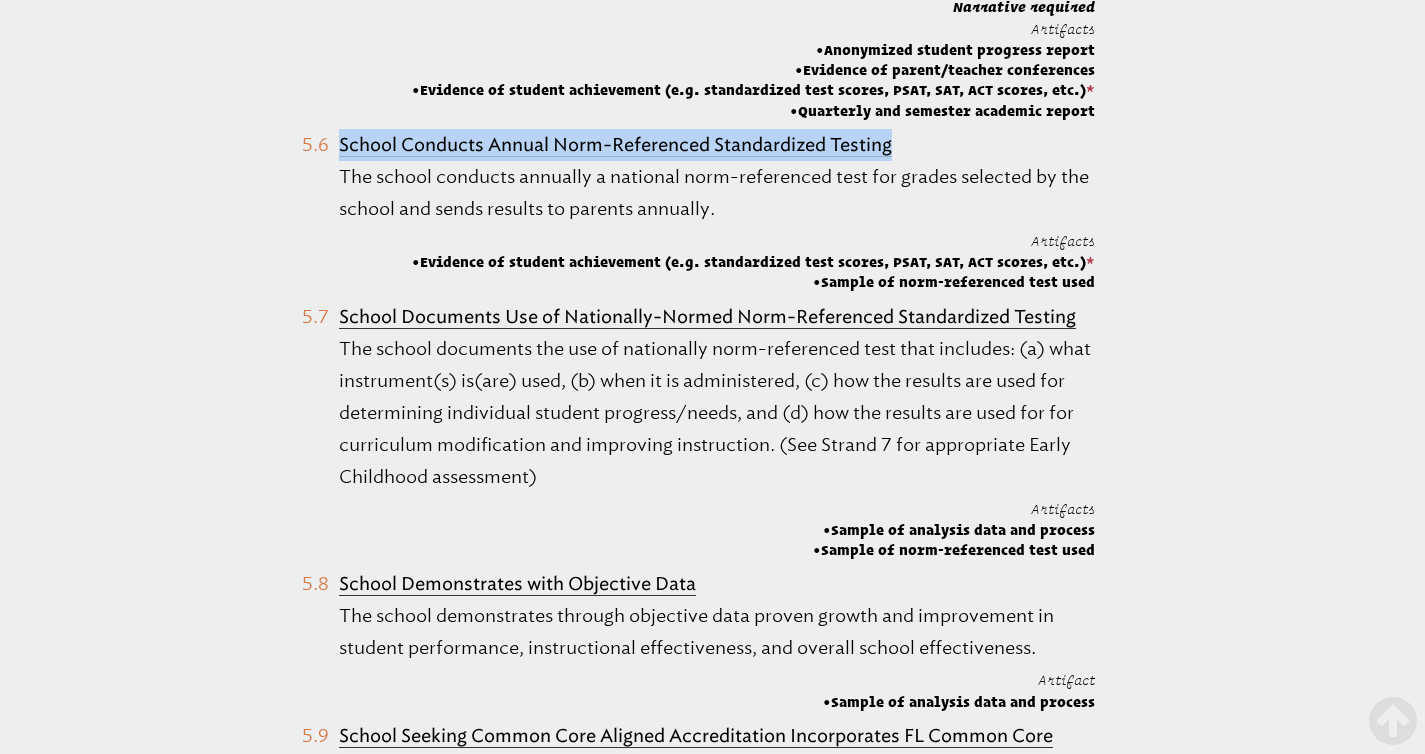 drag, startPoint x: 903, startPoint y: 432, endPoint x: 331, endPoint y: 425, distance: 572.04285 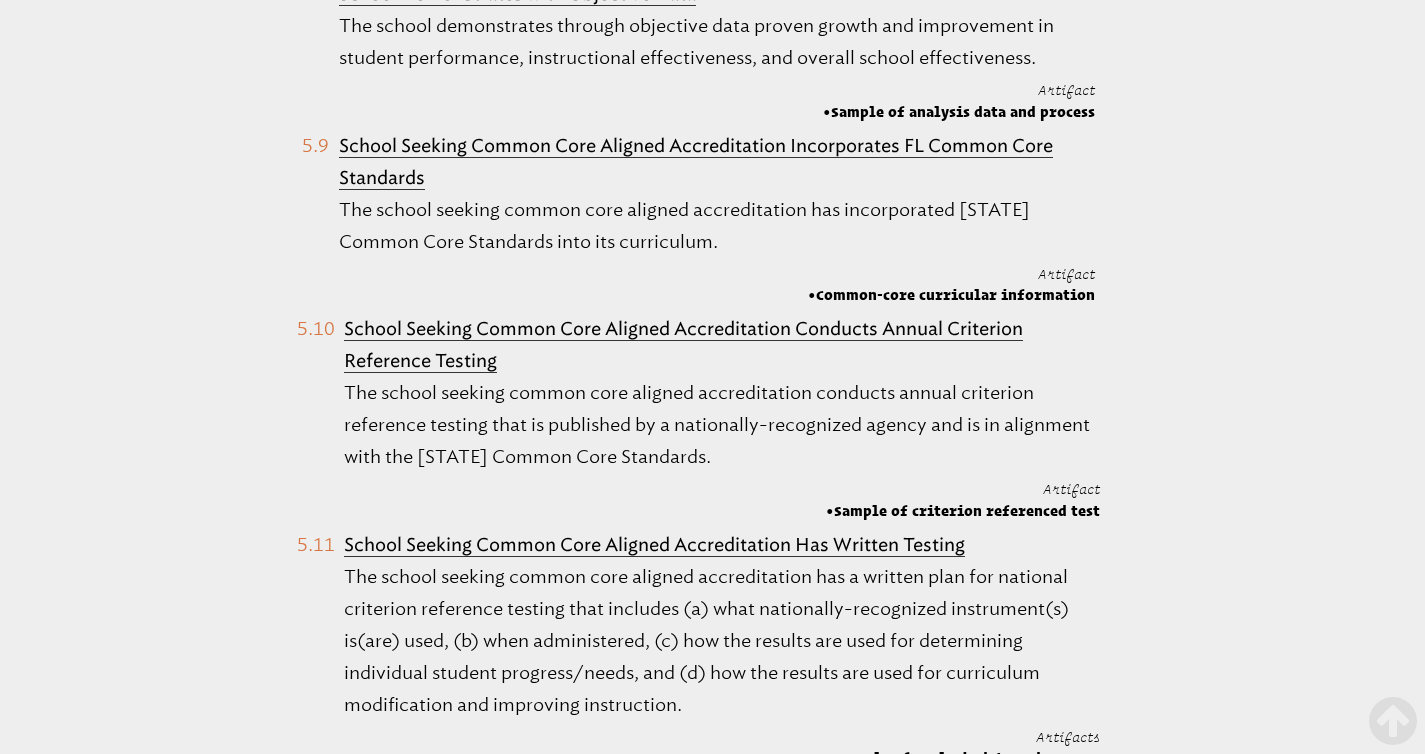 scroll, scrollTop: 34935, scrollLeft: 0, axis: vertical 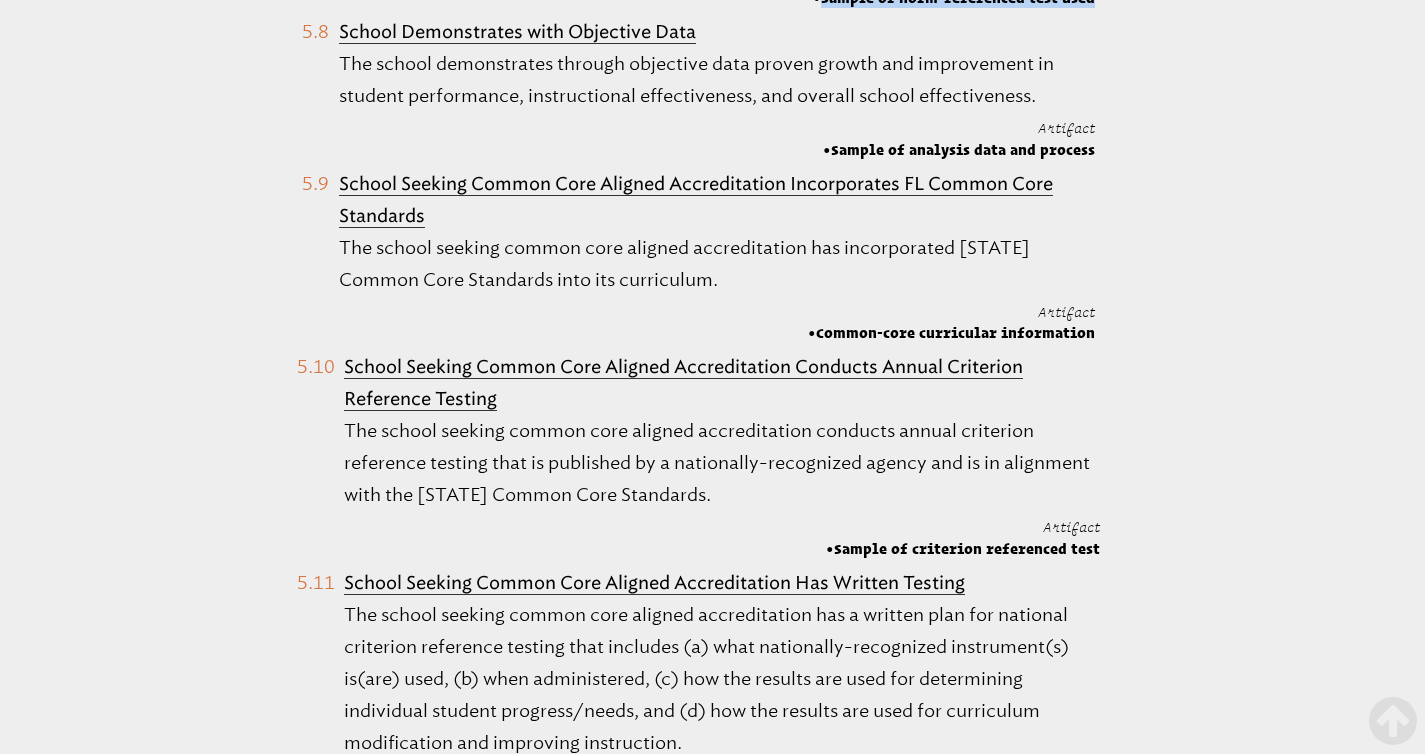 drag, startPoint x: 1106, startPoint y: 54, endPoint x: 569, endPoint y: 58, distance: 537.0149 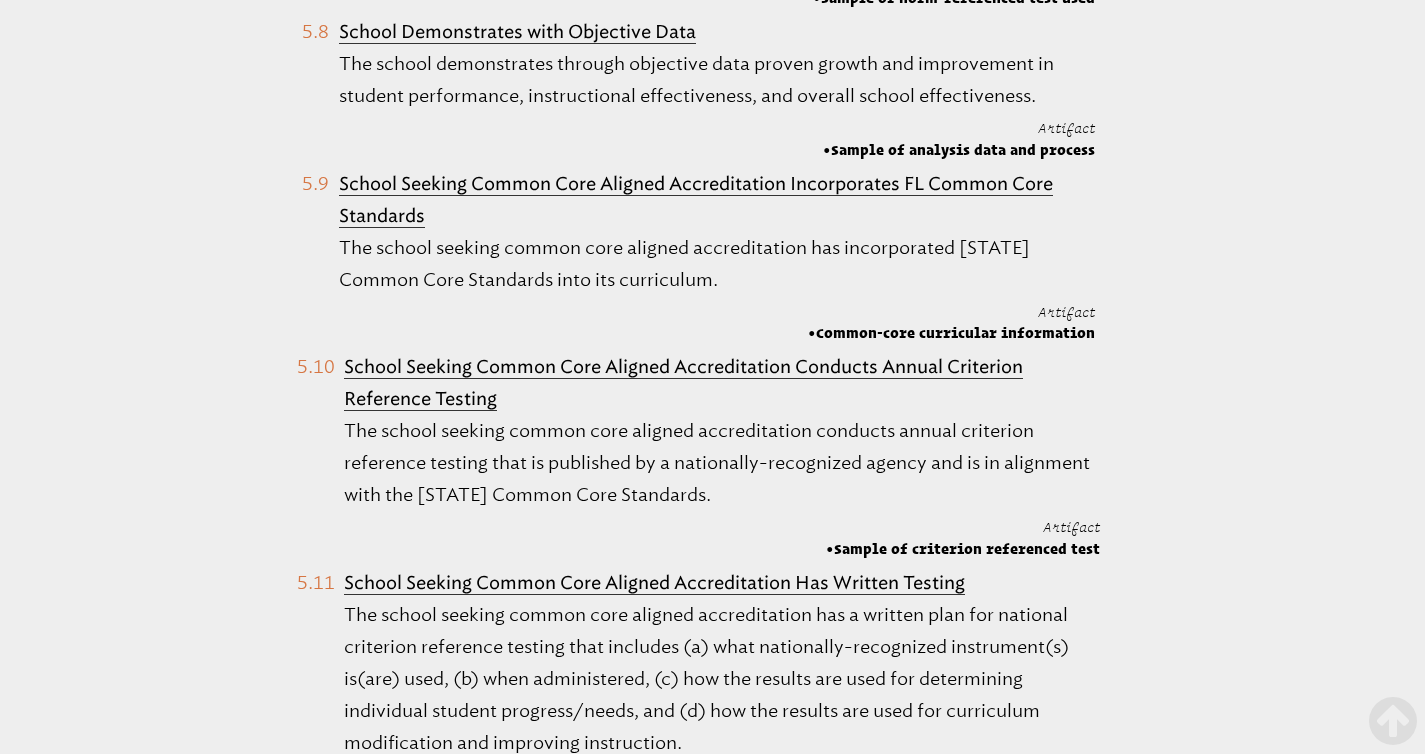 drag, startPoint x: 1087, startPoint y: 42, endPoint x: 340, endPoint y: 40, distance: 747.0027 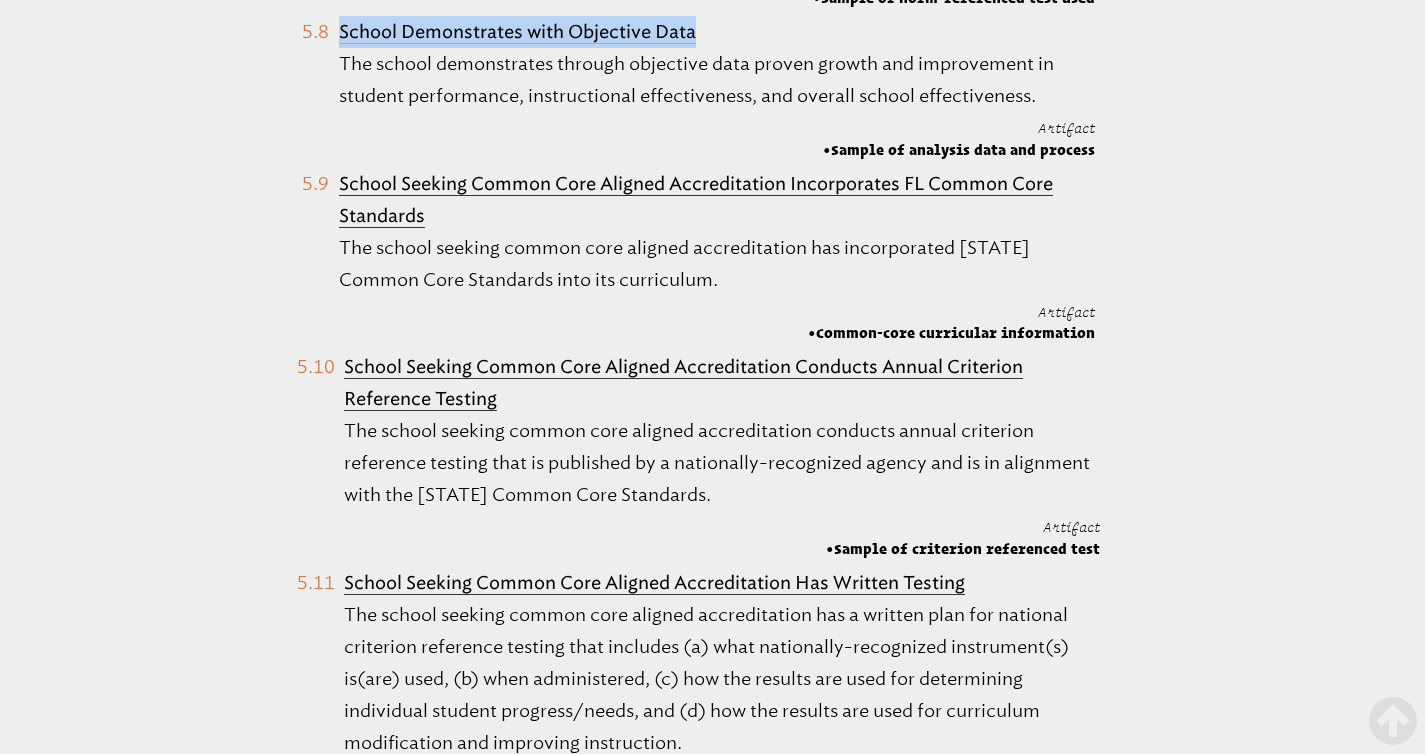 drag, startPoint x: 733, startPoint y: 318, endPoint x: 342, endPoint y: 311, distance: 391.06265 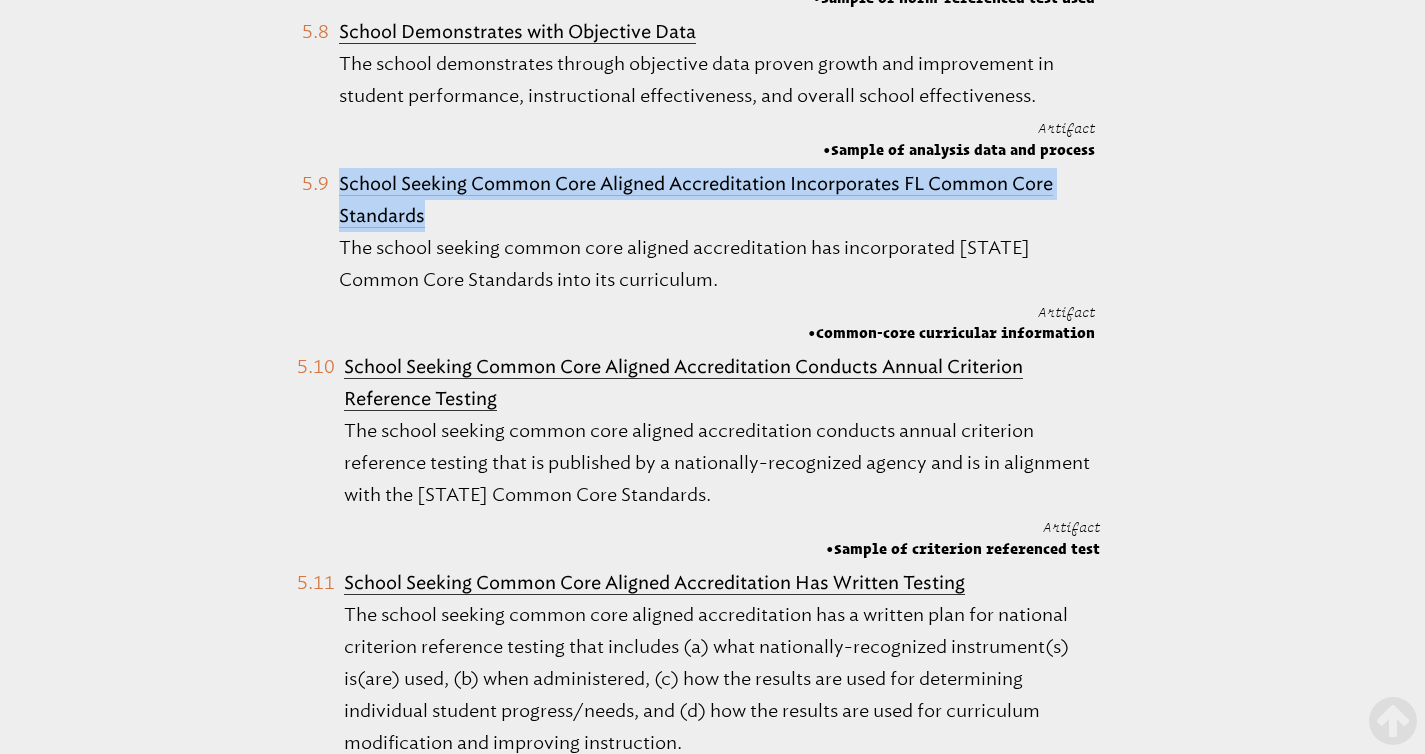 drag, startPoint x: 426, startPoint y: 501, endPoint x: 343, endPoint y: 472, distance: 87.92042 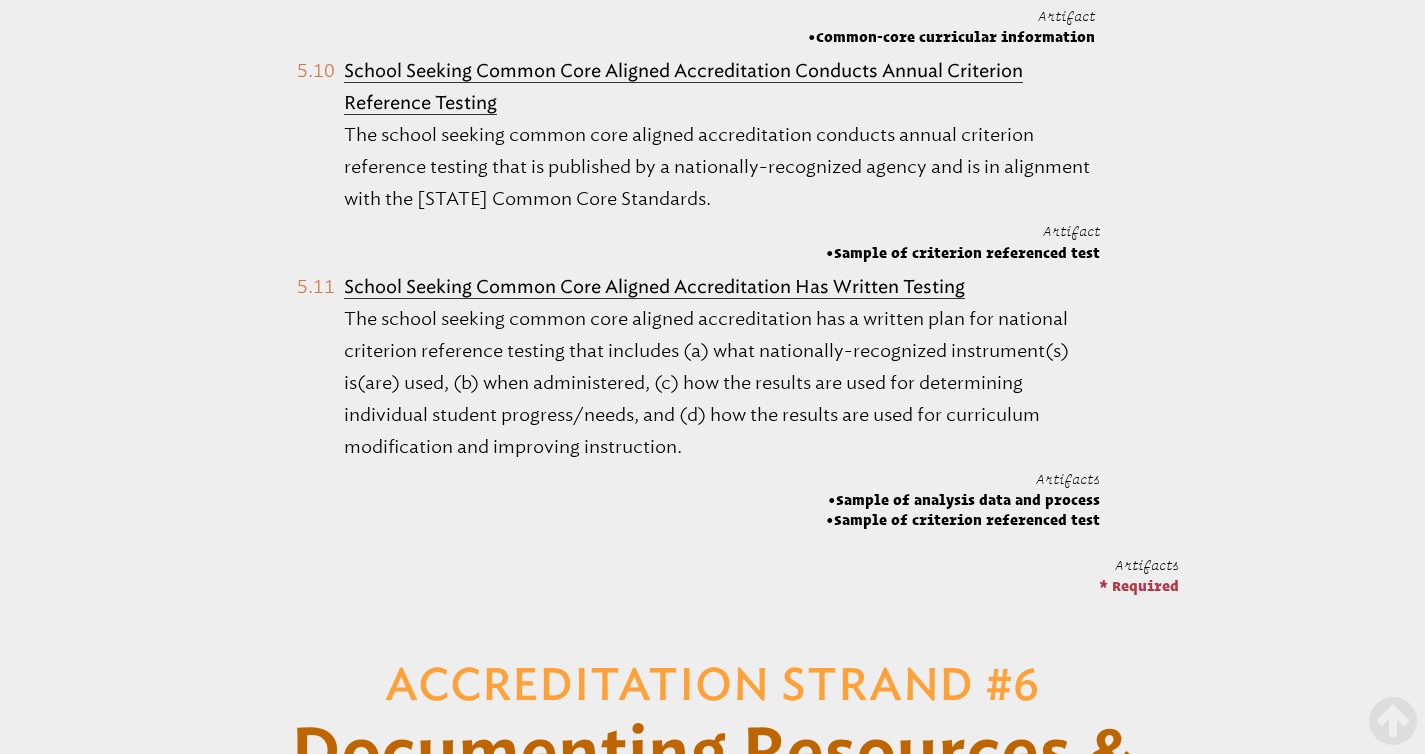 scroll, scrollTop: 35239, scrollLeft: 0, axis: vertical 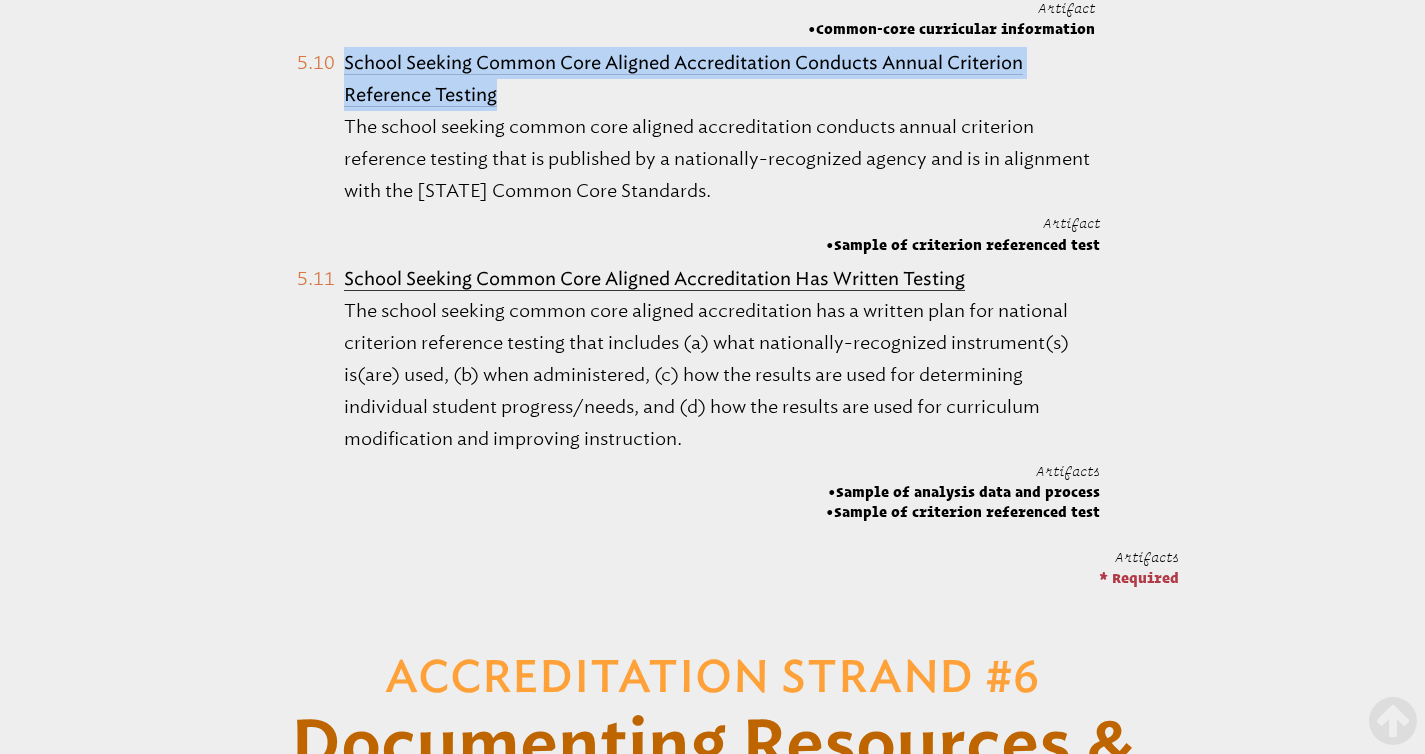 drag, startPoint x: 515, startPoint y: 382, endPoint x: 334, endPoint y: 350, distance: 183.80696 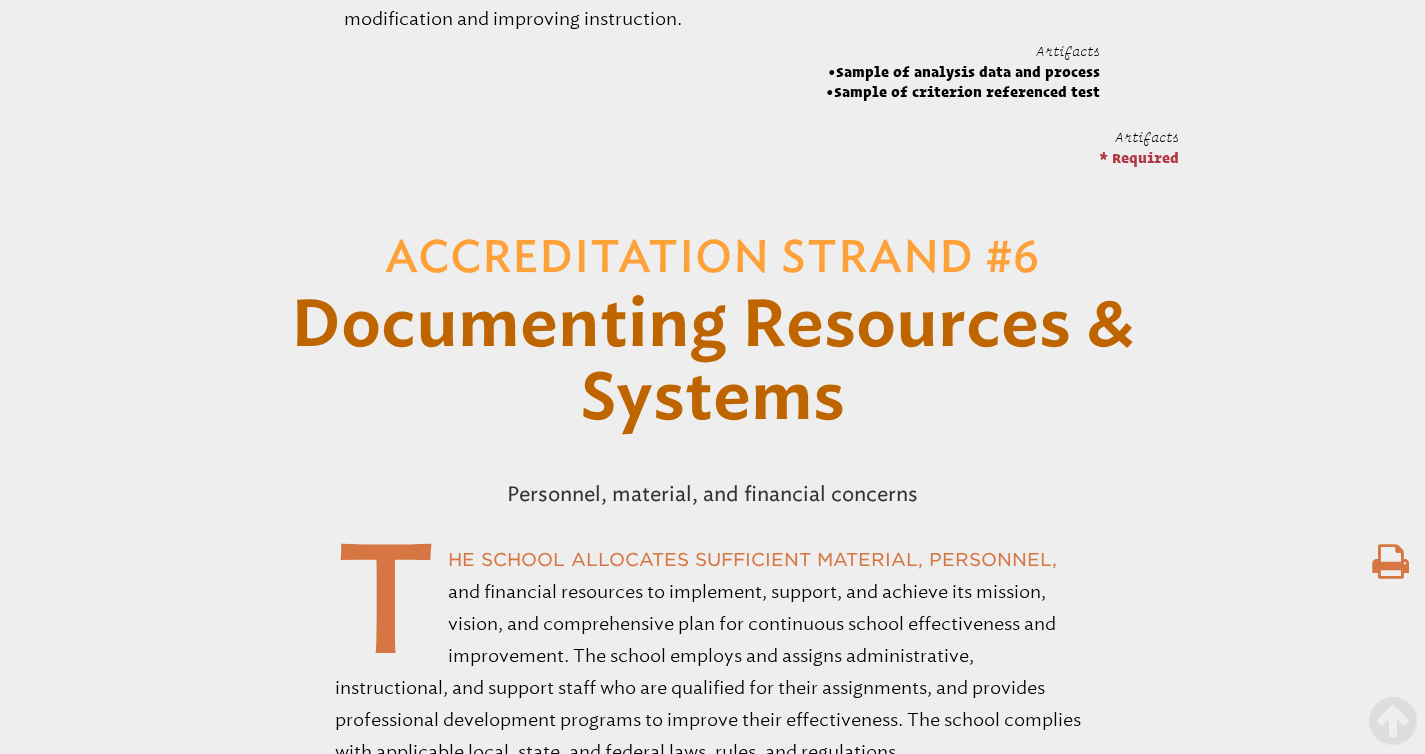 scroll, scrollTop: 35660, scrollLeft: 0, axis: vertical 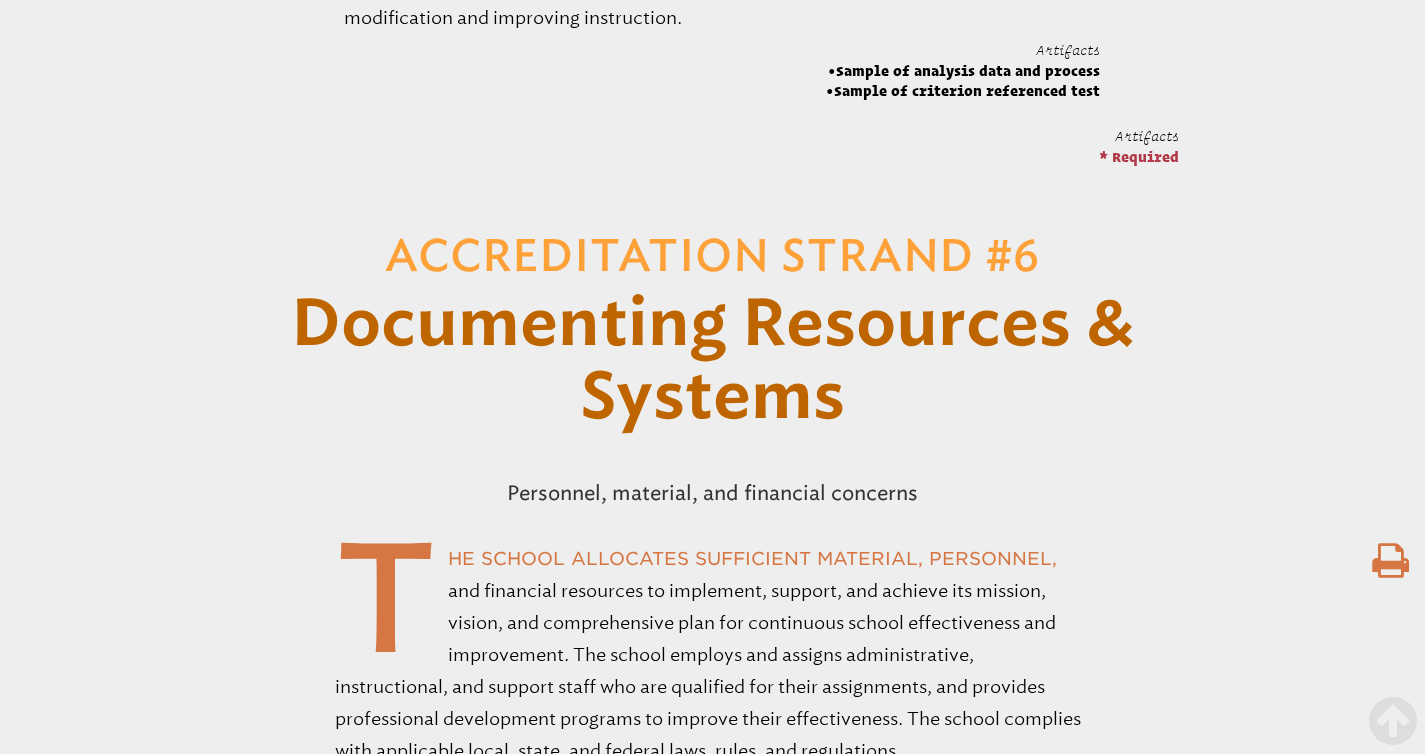 drag, startPoint x: 985, startPoint y: 142, endPoint x: 344, endPoint y: 139, distance: 641.007 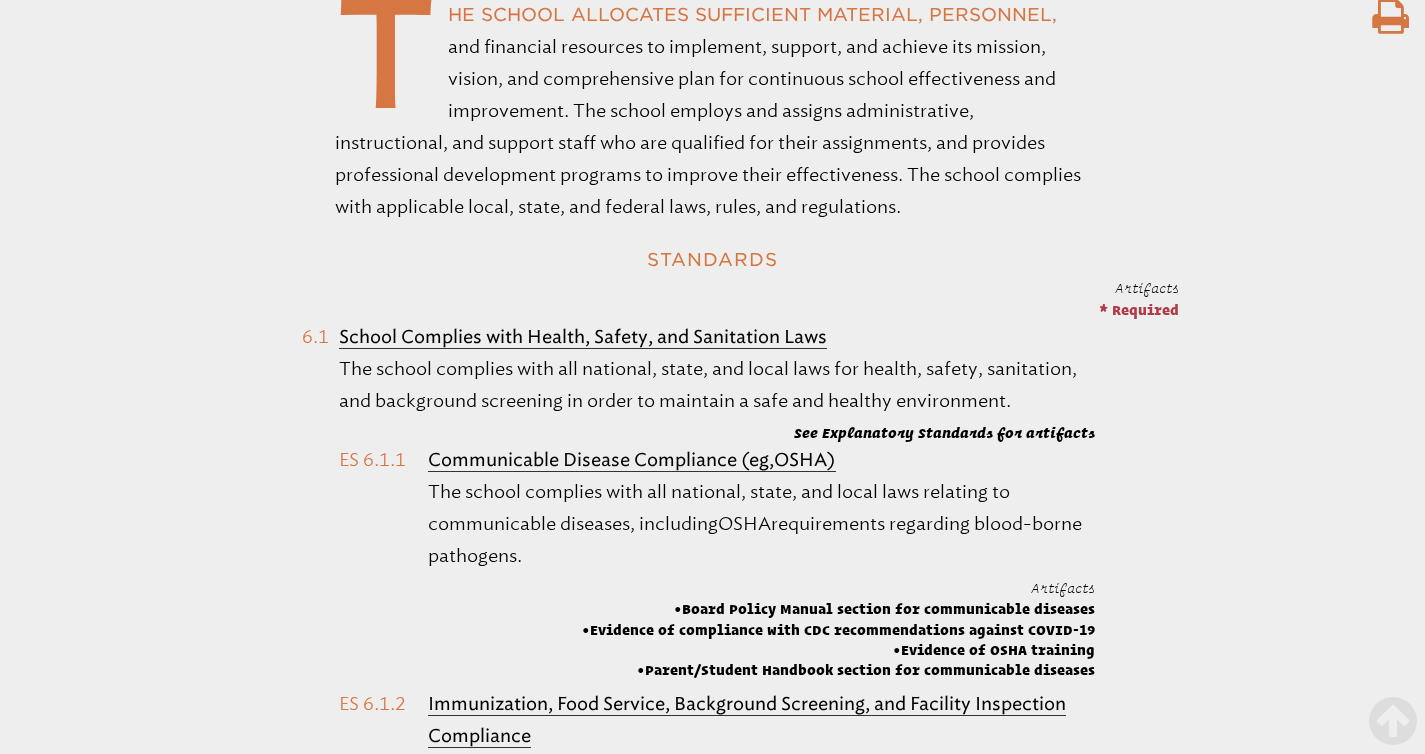 scroll, scrollTop: 36204, scrollLeft: 0, axis: vertical 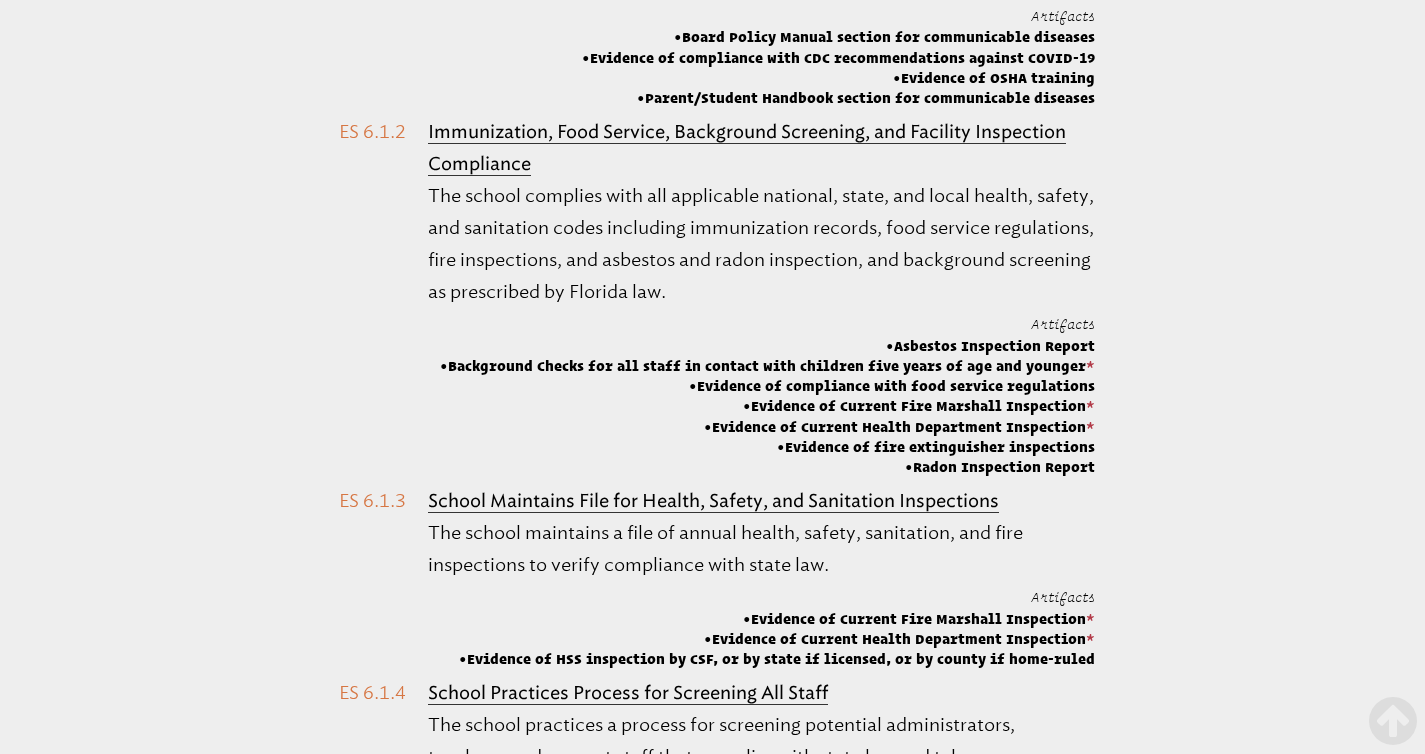 drag, startPoint x: 856, startPoint y: 45, endPoint x: 342, endPoint y: 49, distance: 514.01556 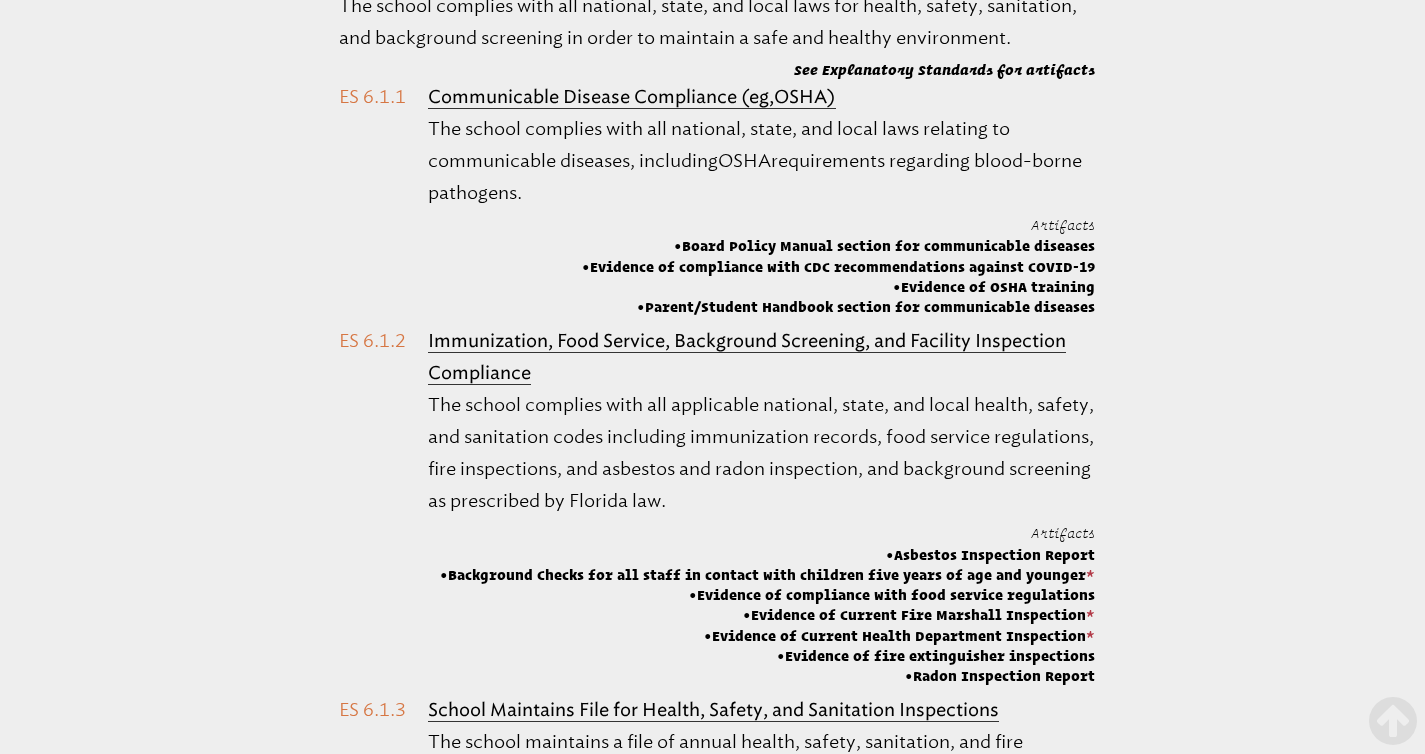 scroll, scrollTop: 36893, scrollLeft: 0, axis: vertical 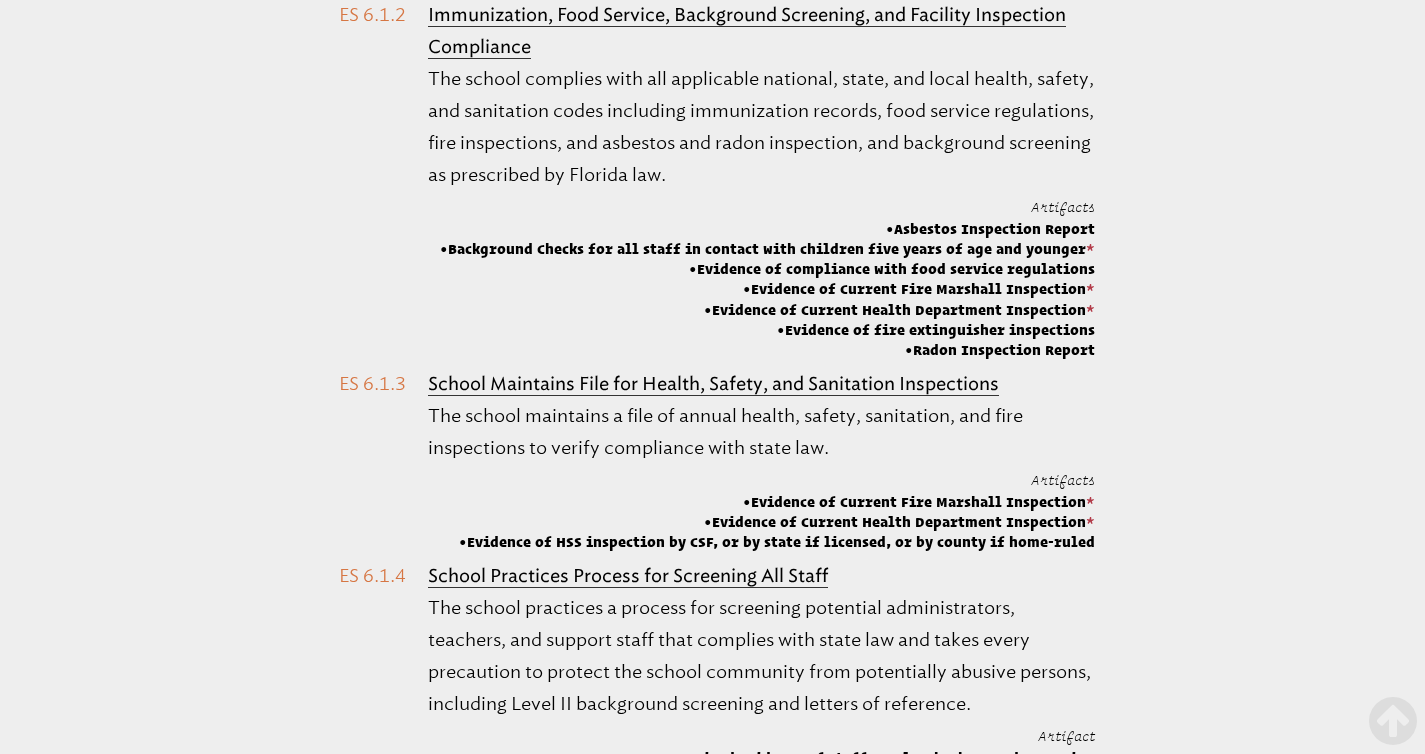 drag, startPoint x: 870, startPoint y: 49, endPoint x: 427, endPoint y: 57, distance: 443.07224 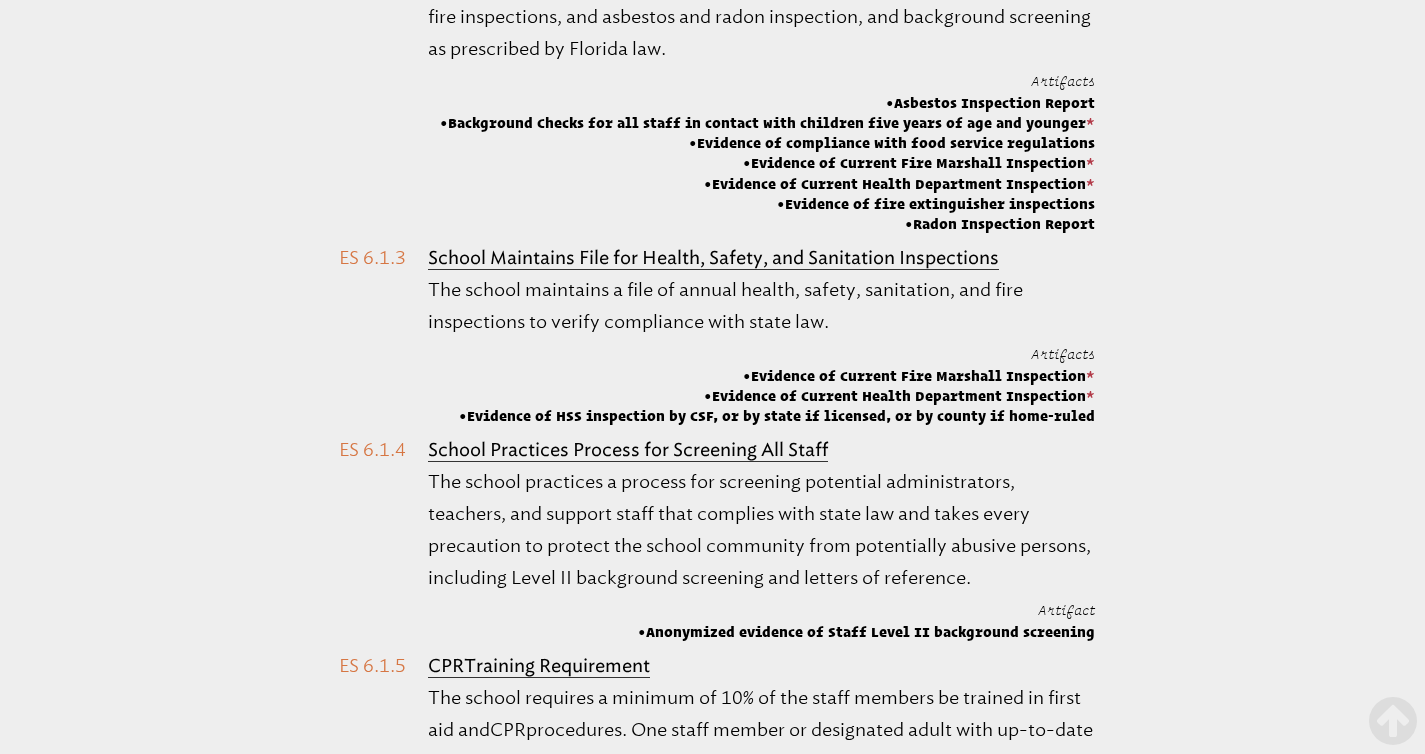 scroll, scrollTop: 37069, scrollLeft: 0, axis: vertical 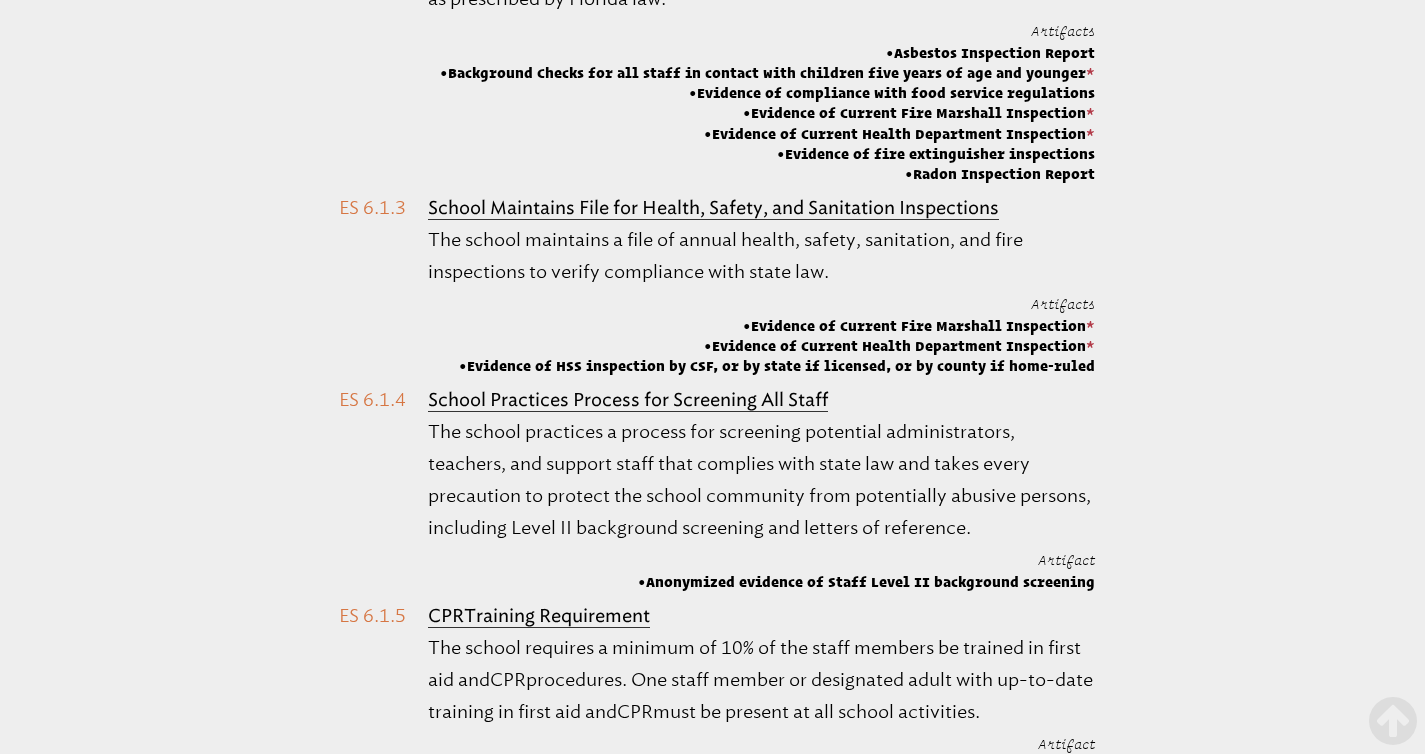 drag, startPoint x: 564, startPoint y: 158, endPoint x: 429, endPoint y: 125, distance: 138.97482 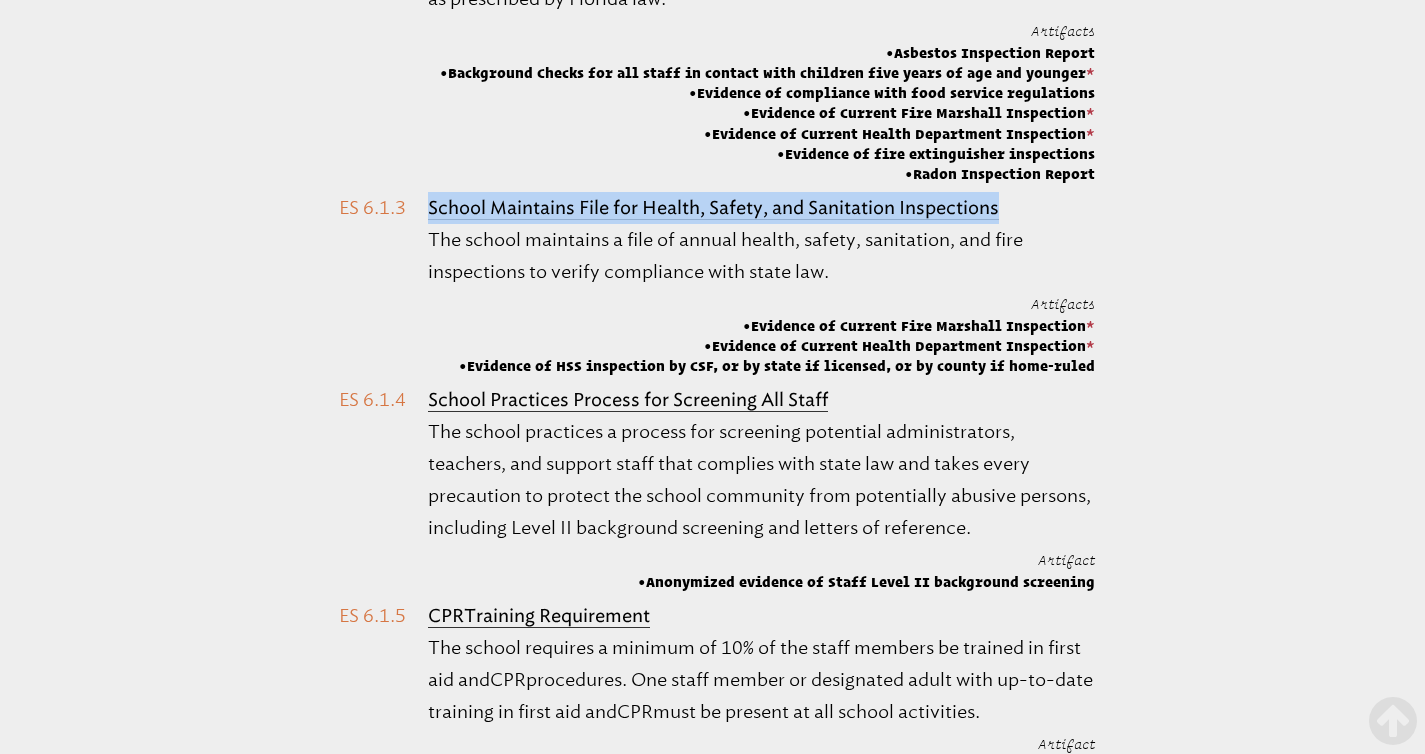 drag, startPoint x: 1020, startPoint y: 491, endPoint x: 433, endPoint y: 494, distance: 587.0077 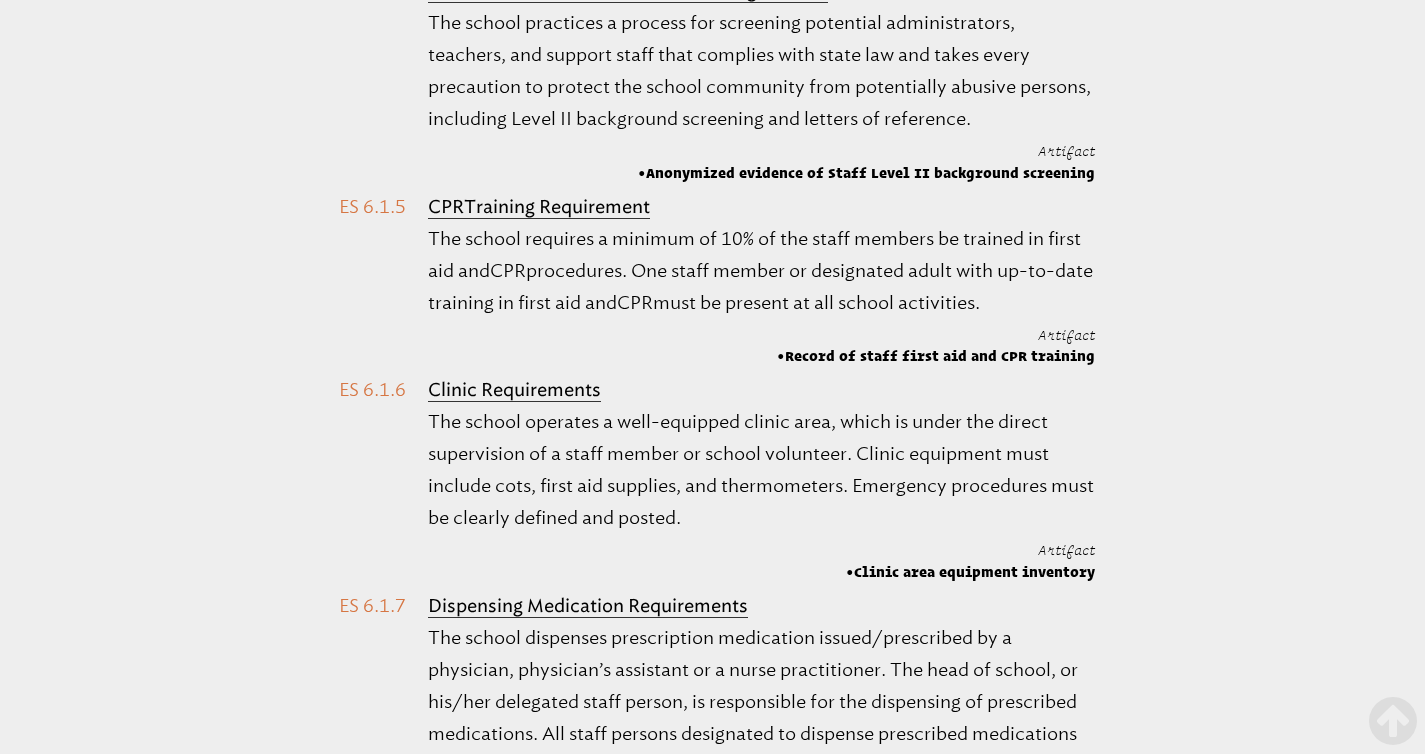 scroll, scrollTop: 37582, scrollLeft: 0, axis: vertical 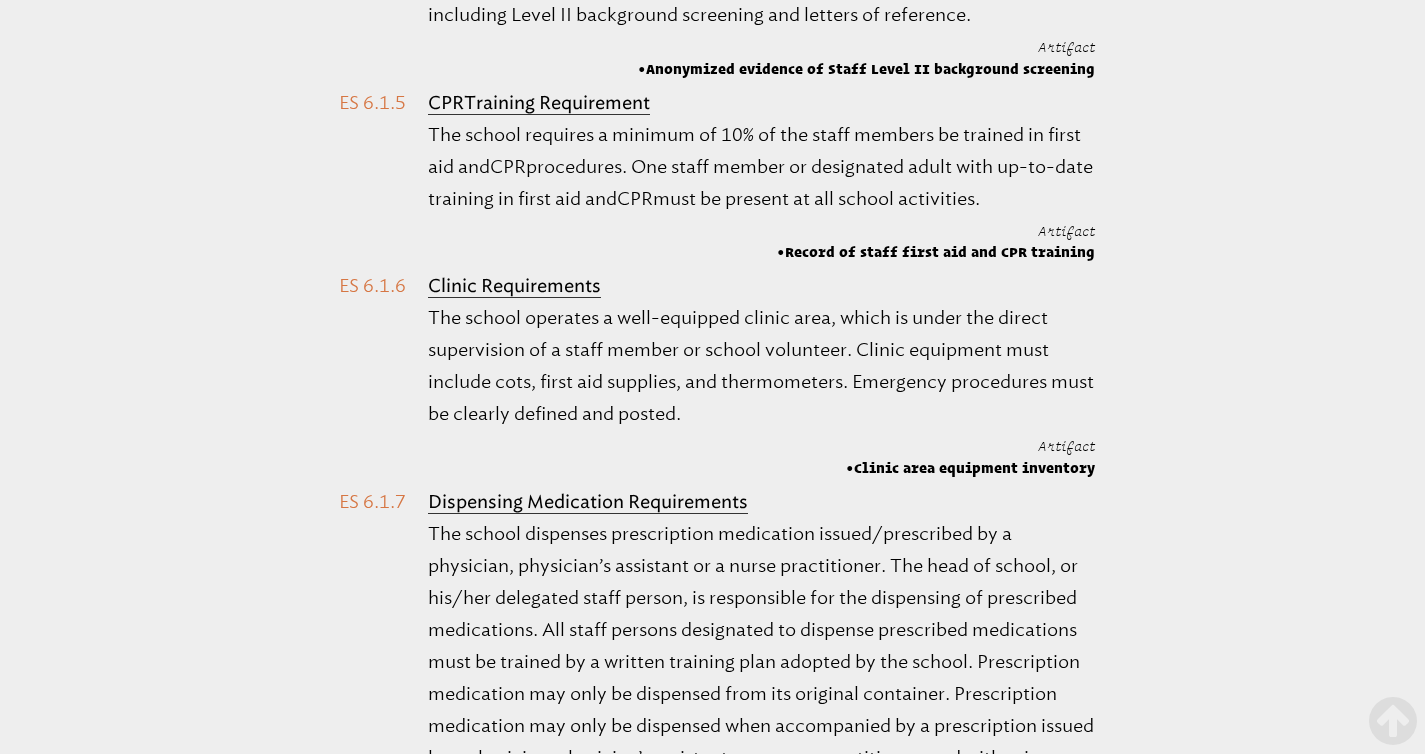 drag, startPoint x: 836, startPoint y: 161, endPoint x: 426, endPoint y: 165, distance: 410.0195 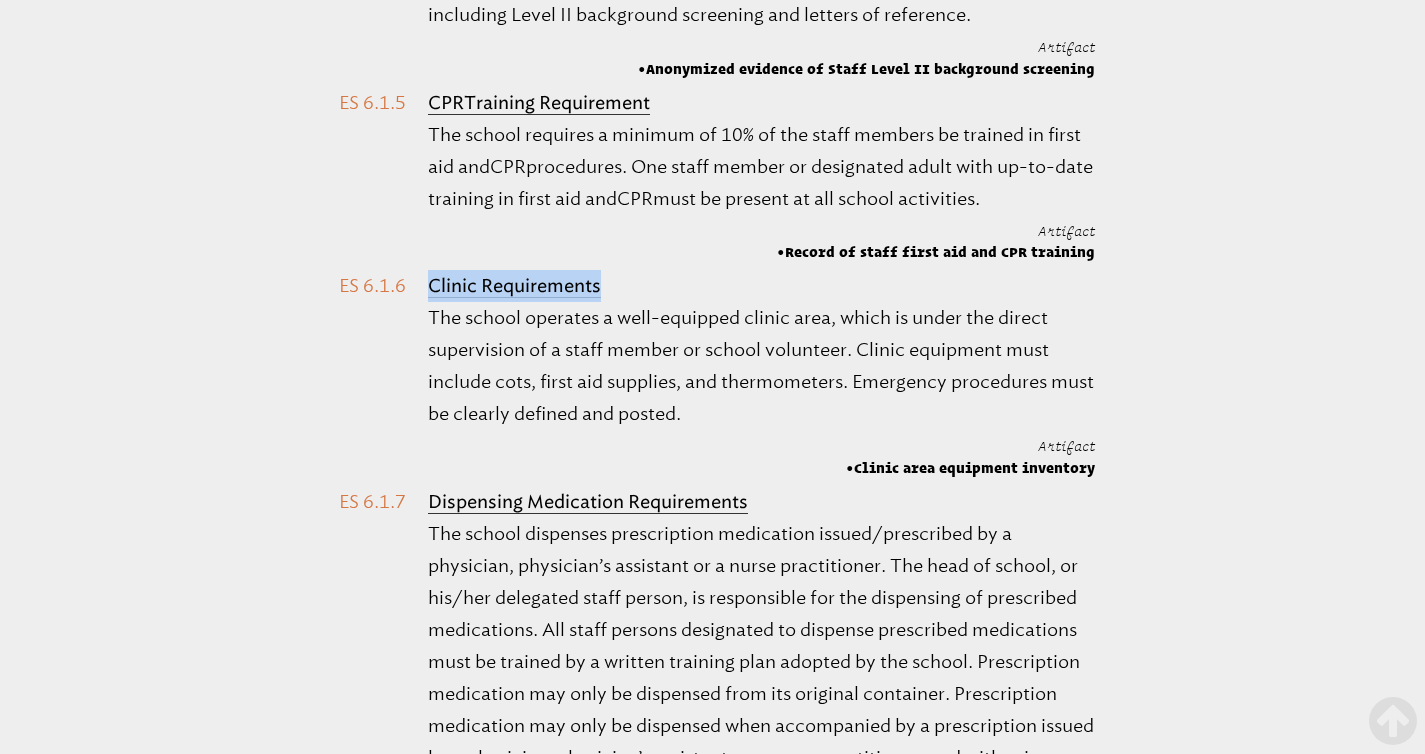 drag, startPoint x: 604, startPoint y: 564, endPoint x: 426, endPoint y: 568, distance: 178.04494 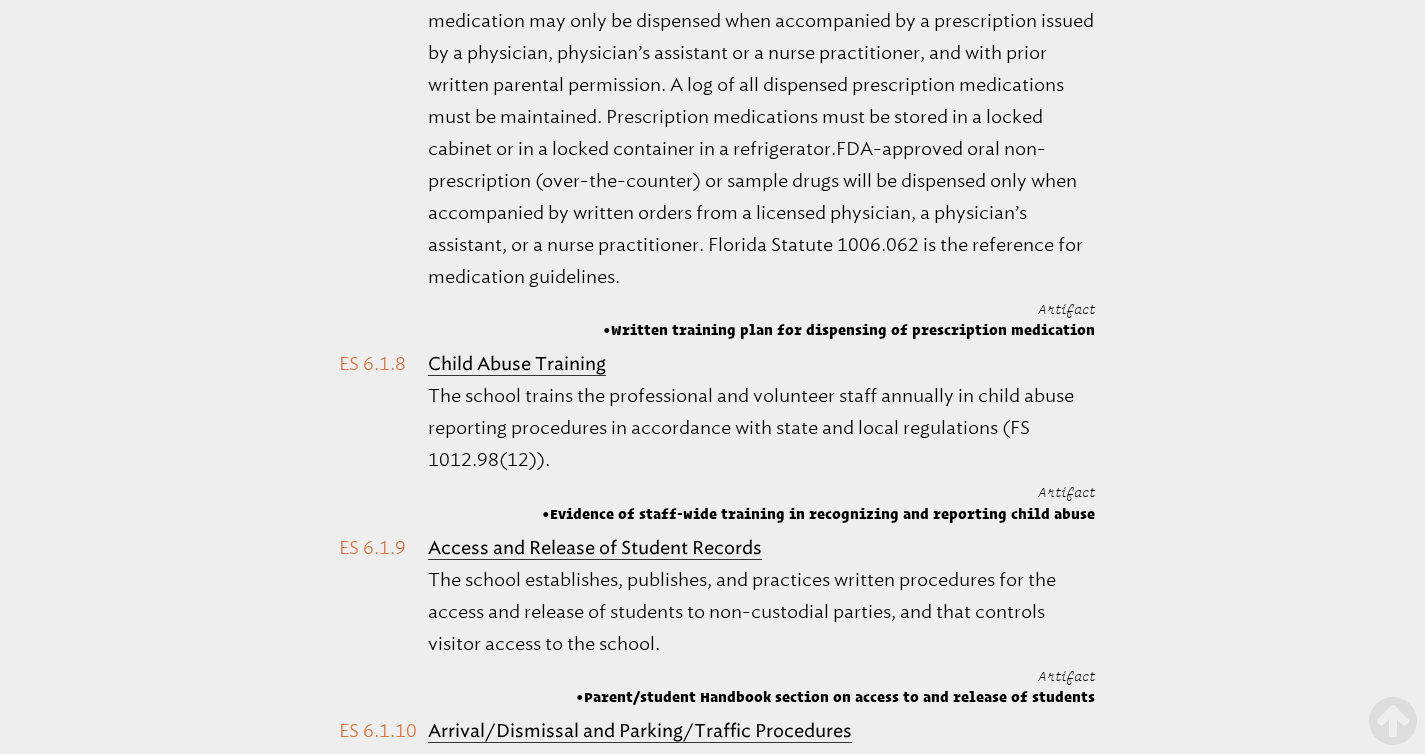 scroll, scrollTop: 38289, scrollLeft: 0, axis: vertical 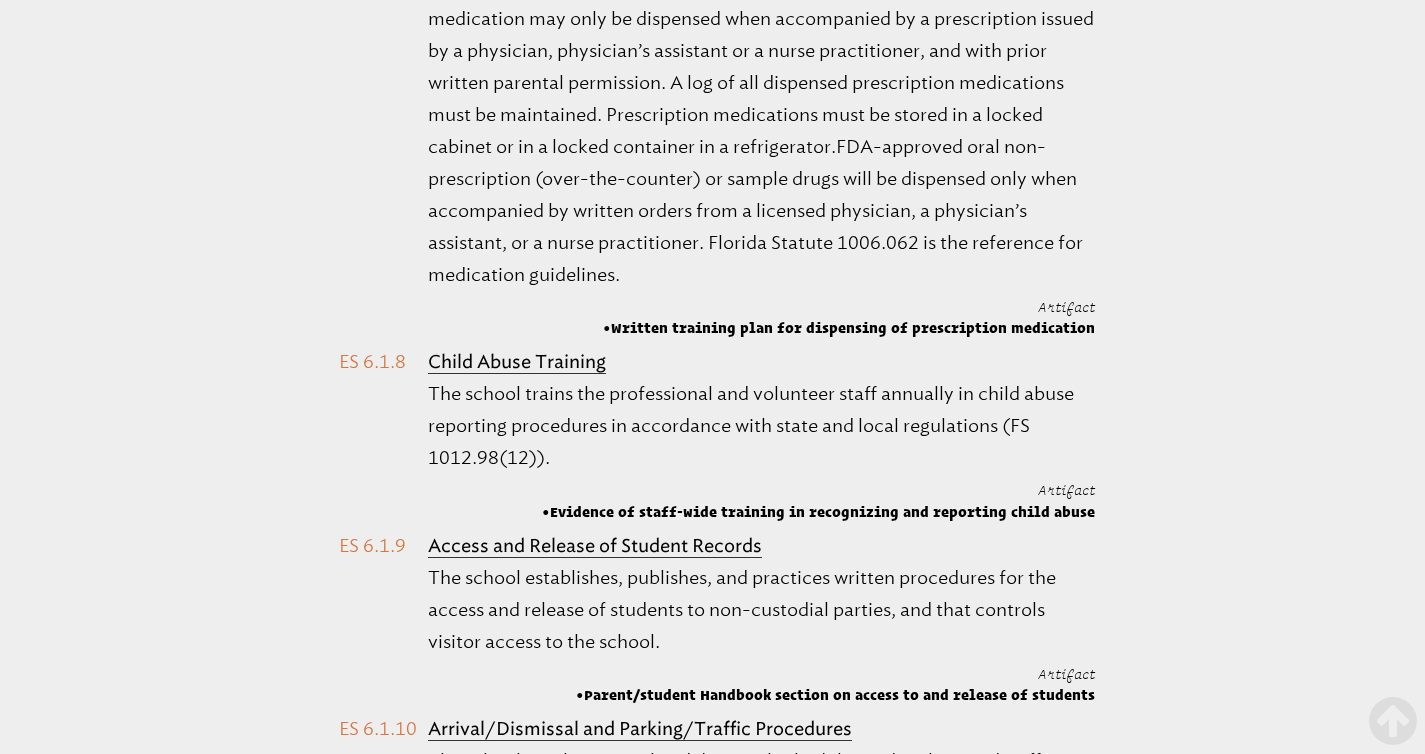 drag, startPoint x: 783, startPoint y: 65, endPoint x: 433, endPoint y: 76, distance: 350.17282 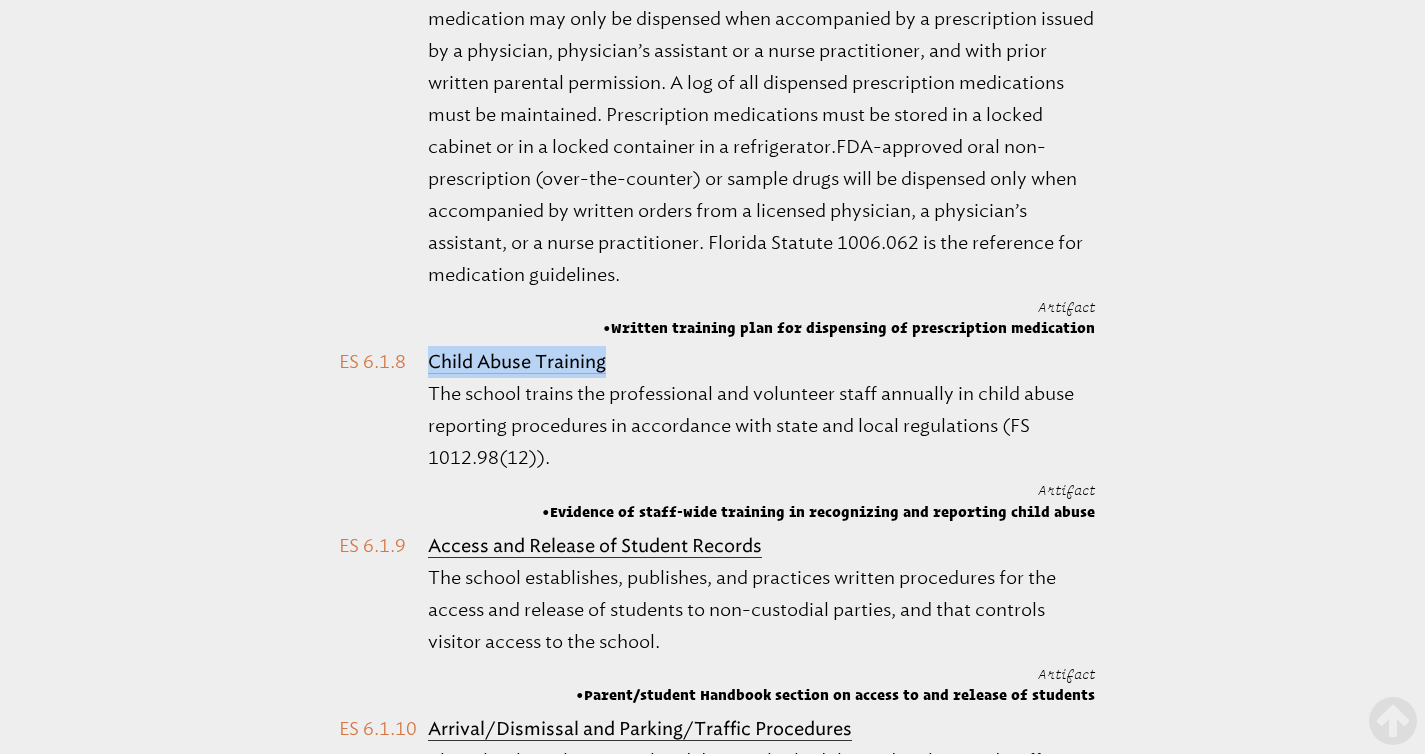 drag, startPoint x: 617, startPoint y: 641, endPoint x: 429, endPoint y: 646, distance: 188.06648 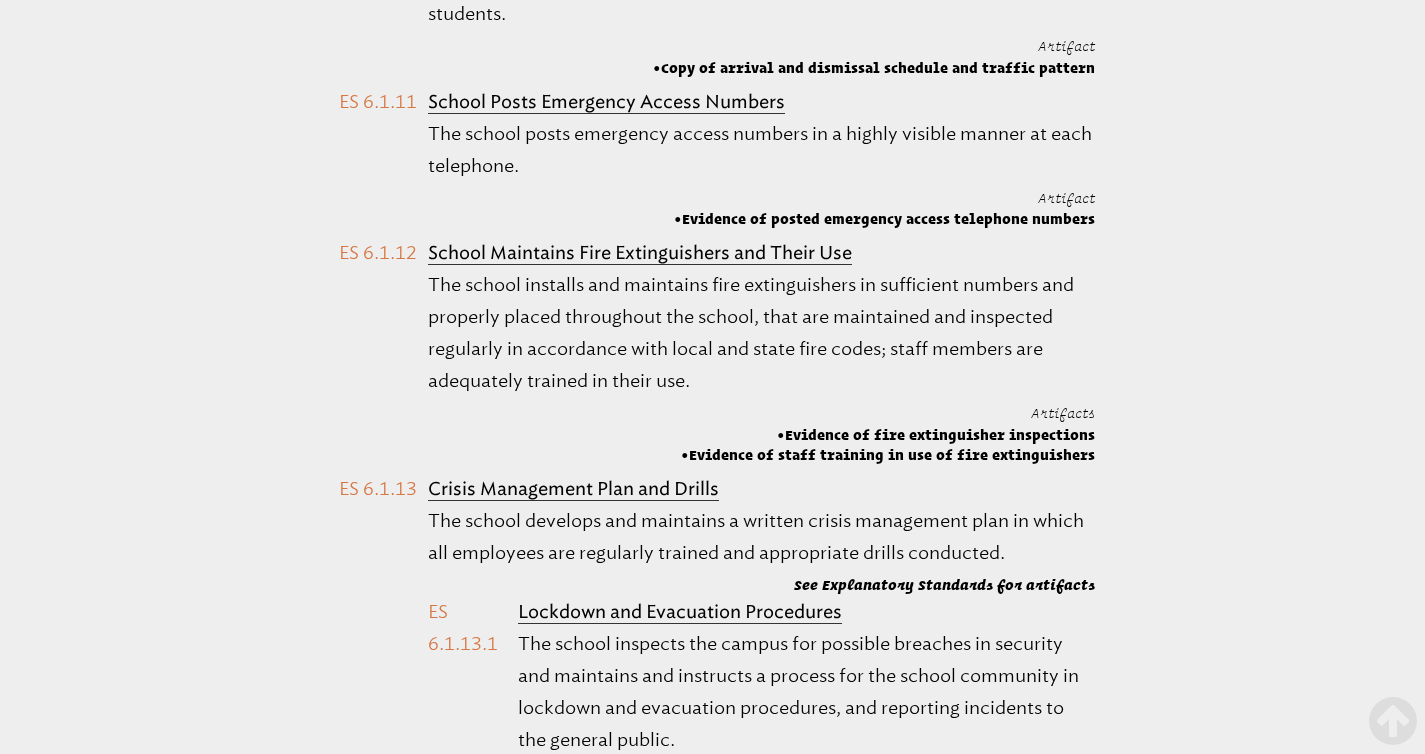 scroll, scrollTop: 39096, scrollLeft: 0, axis: vertical 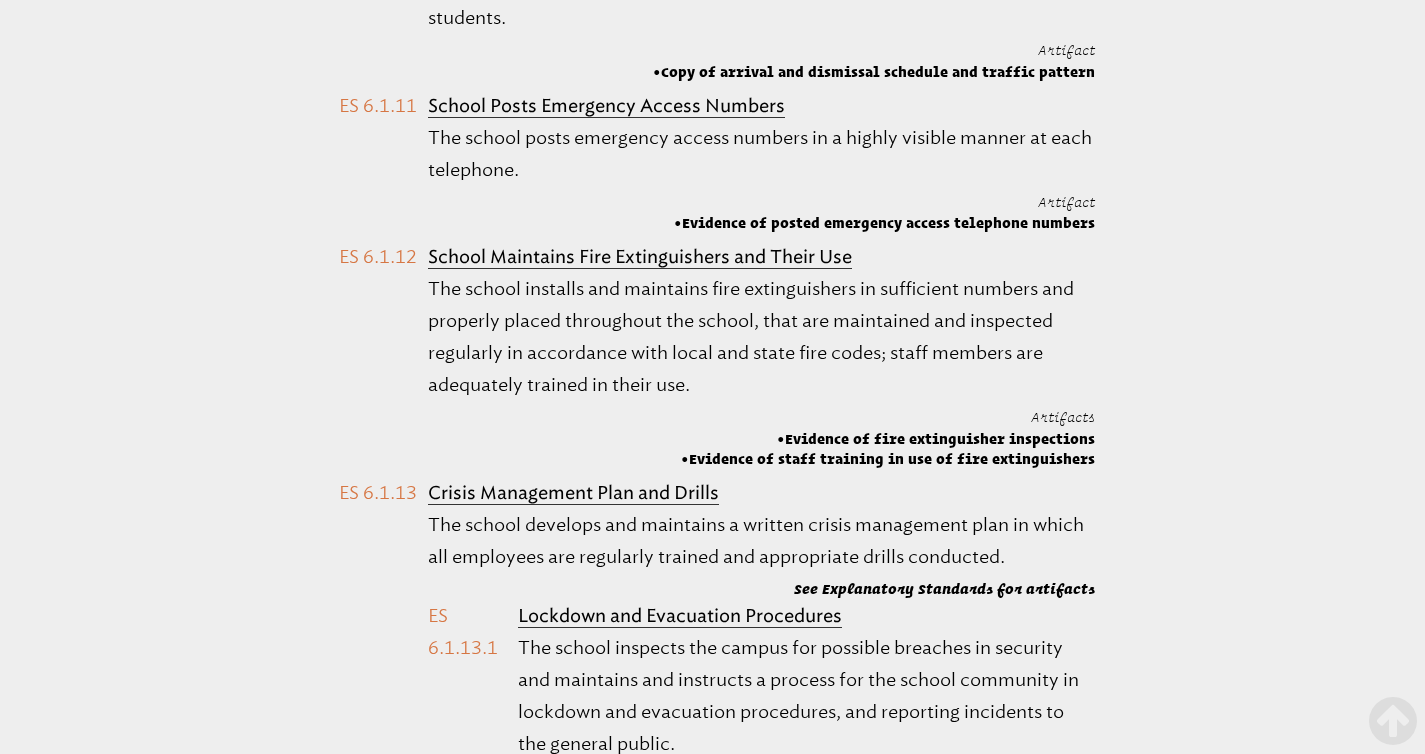 drag, startPoint x: 776, startPoint y: 6, endPoint x: 432, endPoint y: 21, distance: 344.32687 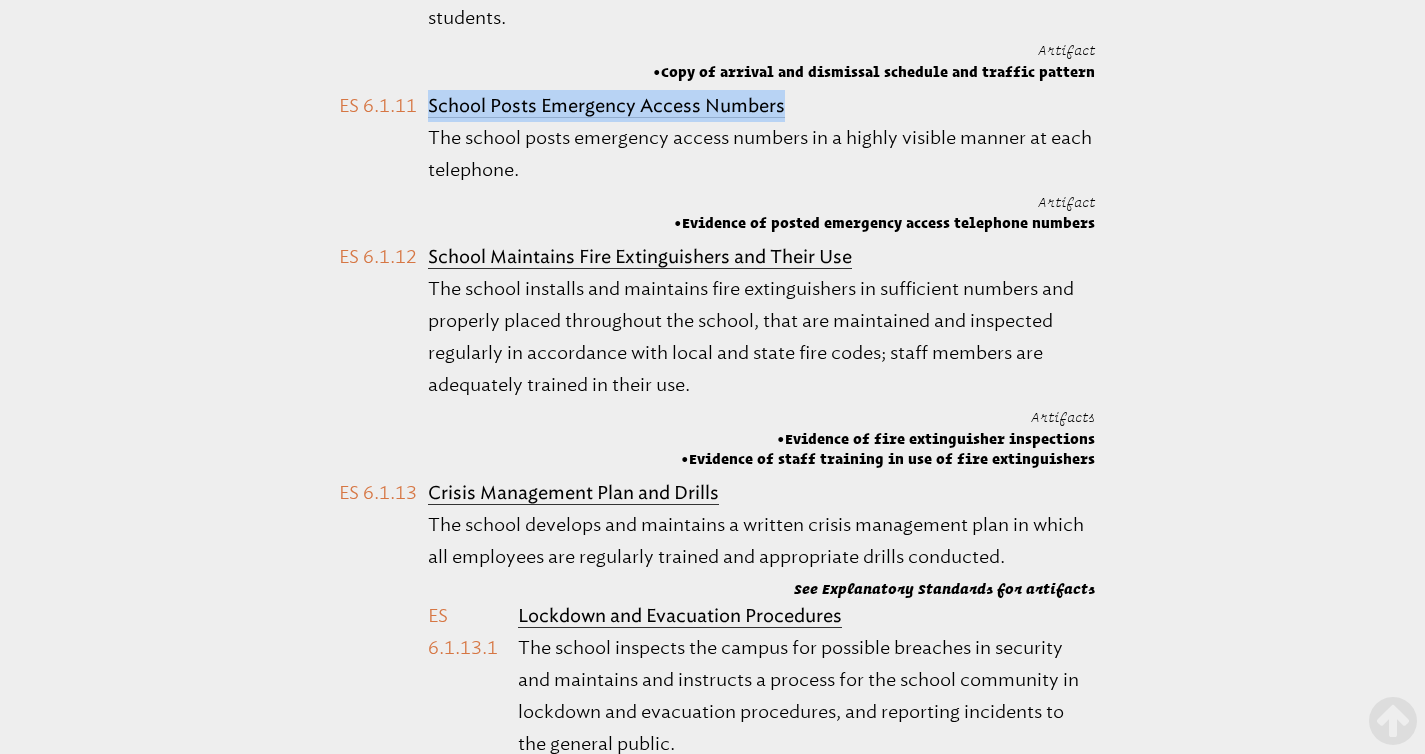 drag, startPoint x: 799, startPoint y: 384, endPoint x: 429, endPoint y: 394, distance: 370.1351 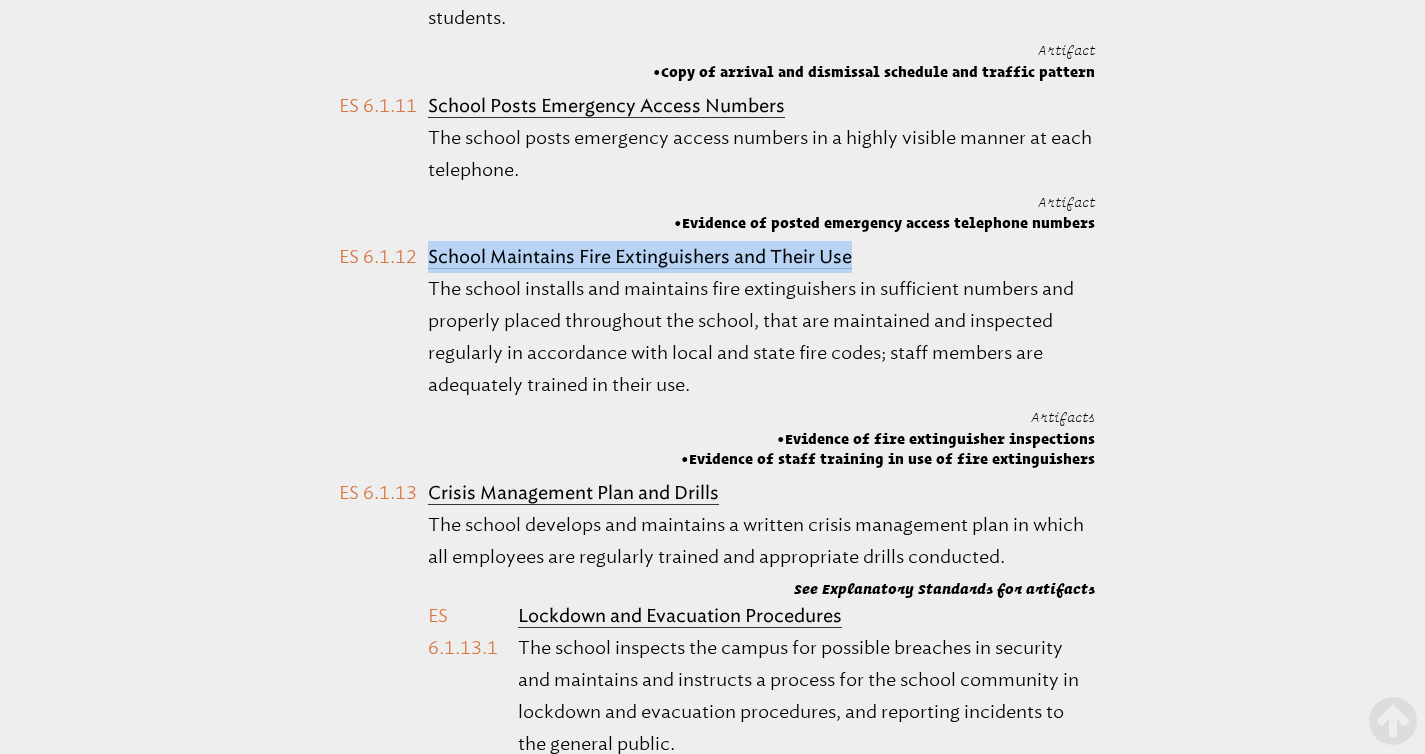 drag, startPoint x: 868, startPoint y: 533, endPoint x: 429, endPoint y: 535, distance: 439.00455 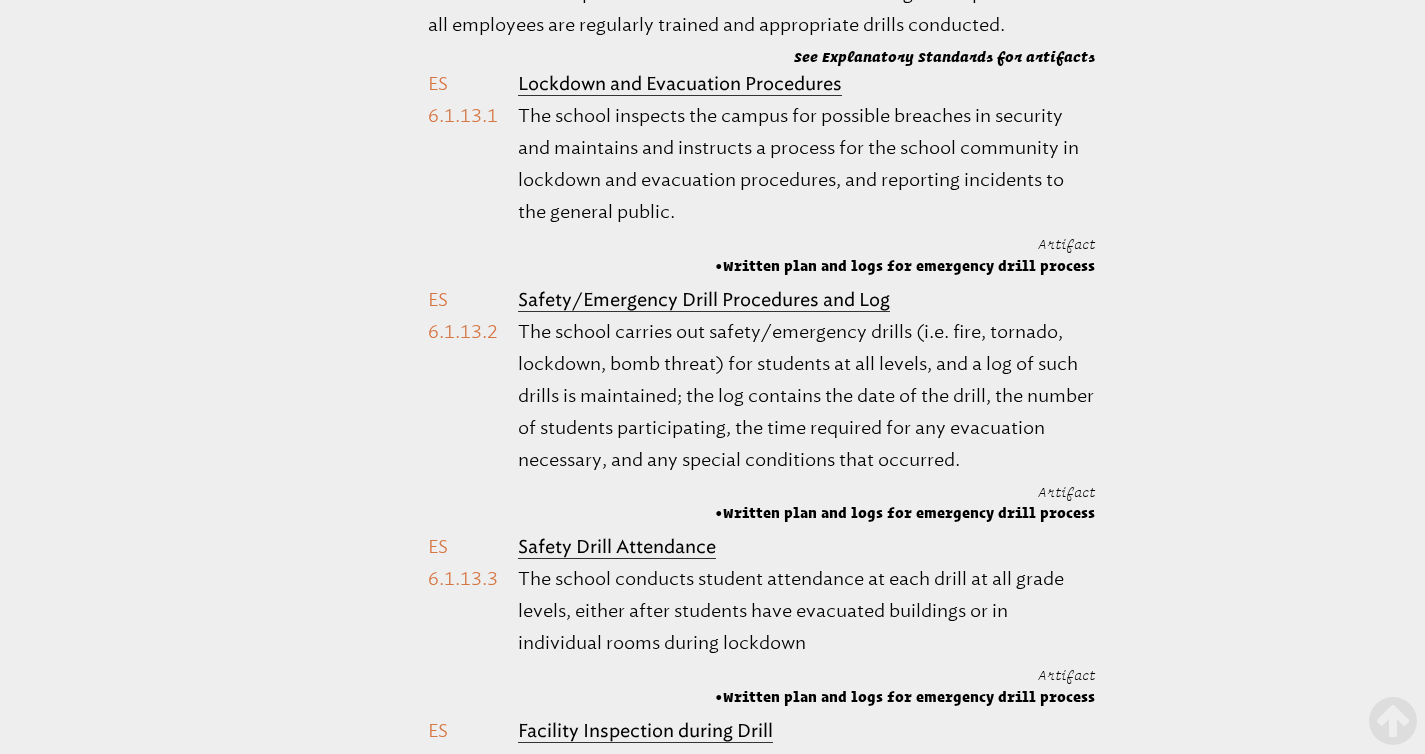 scroll, scrollTop: 39636, scrollLeft: 0, axis: vertical 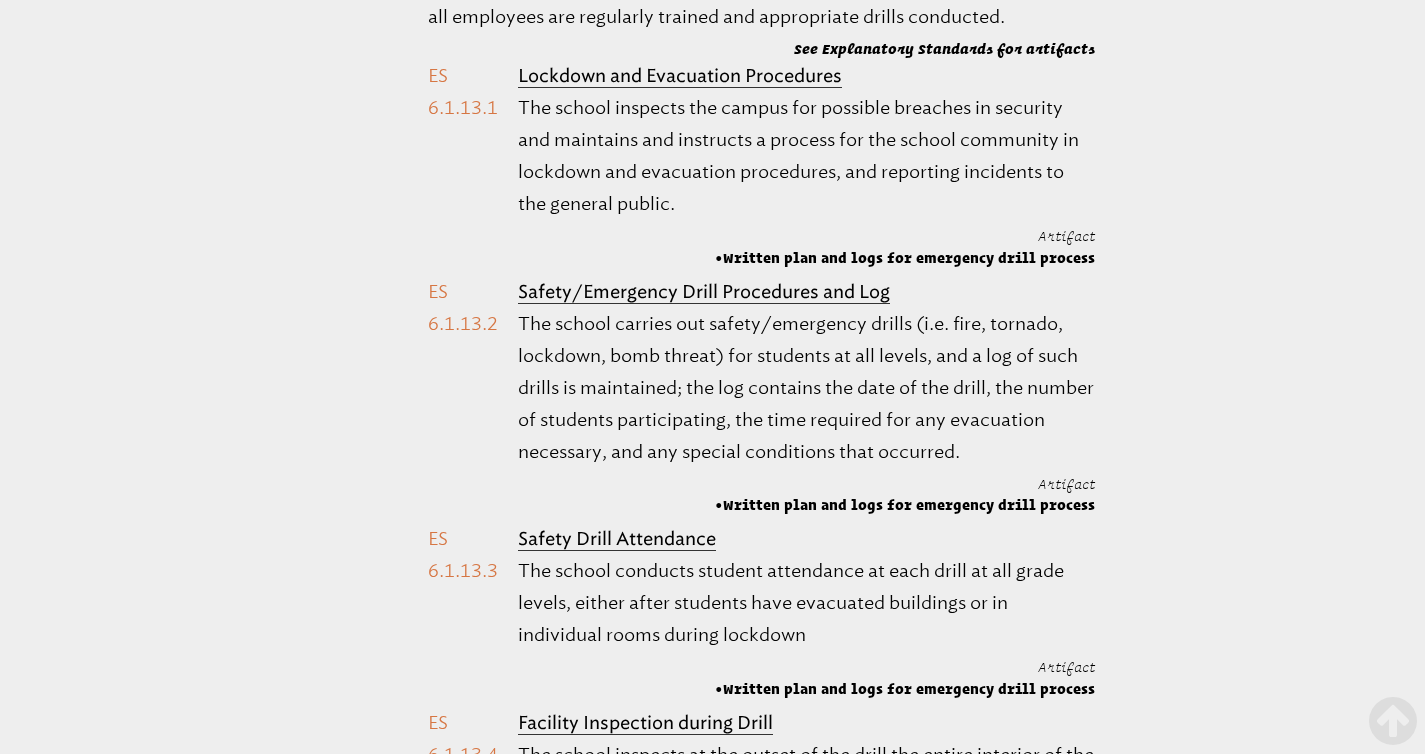 drag, startPoint x: 747, startPoint y: 232, endPoint x: 431, endPoint y: 225, distance: 316.0775 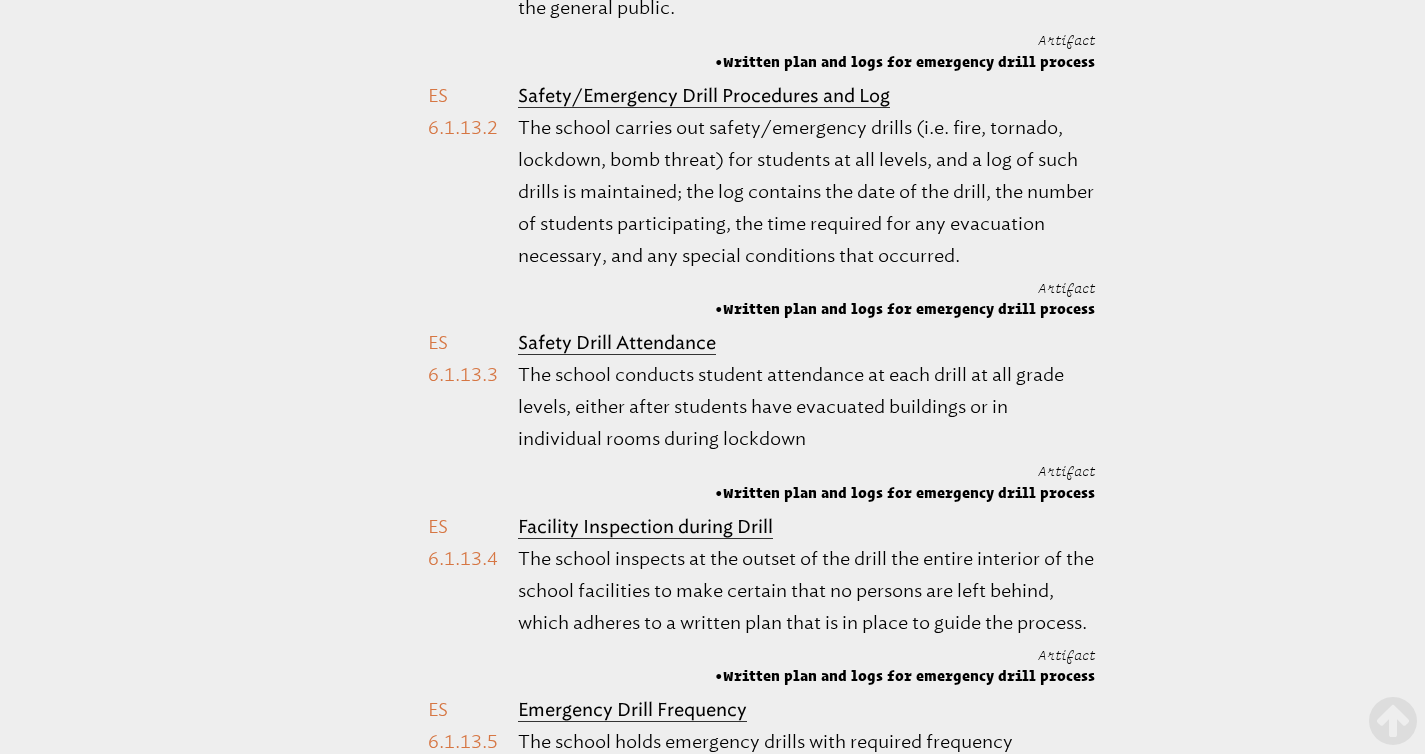 scroll, scrollTop: 39833, scrollLeft: 0, axis: vertical 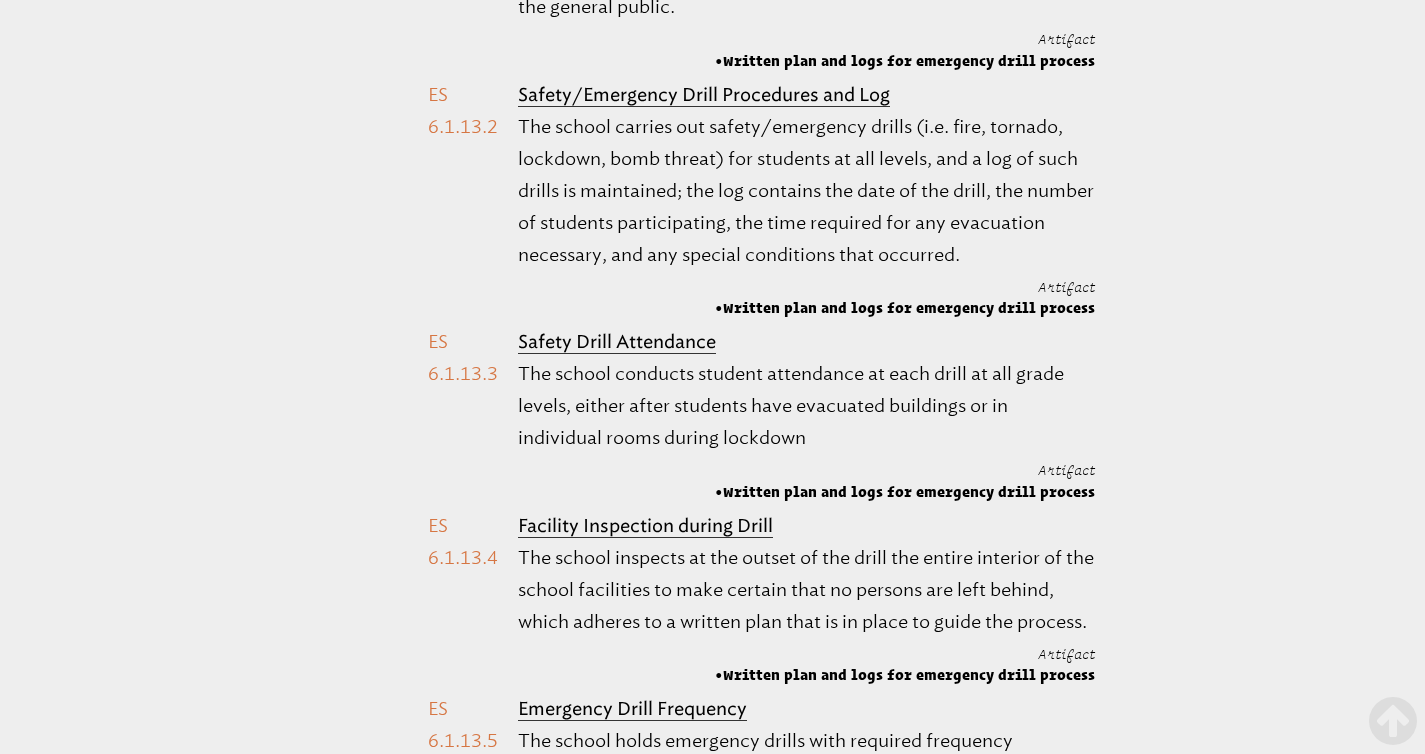 drag, startPoint x: 850, startPoint y: 154, endPoint x: 522, endPoint y: 157, distance: 328.01373 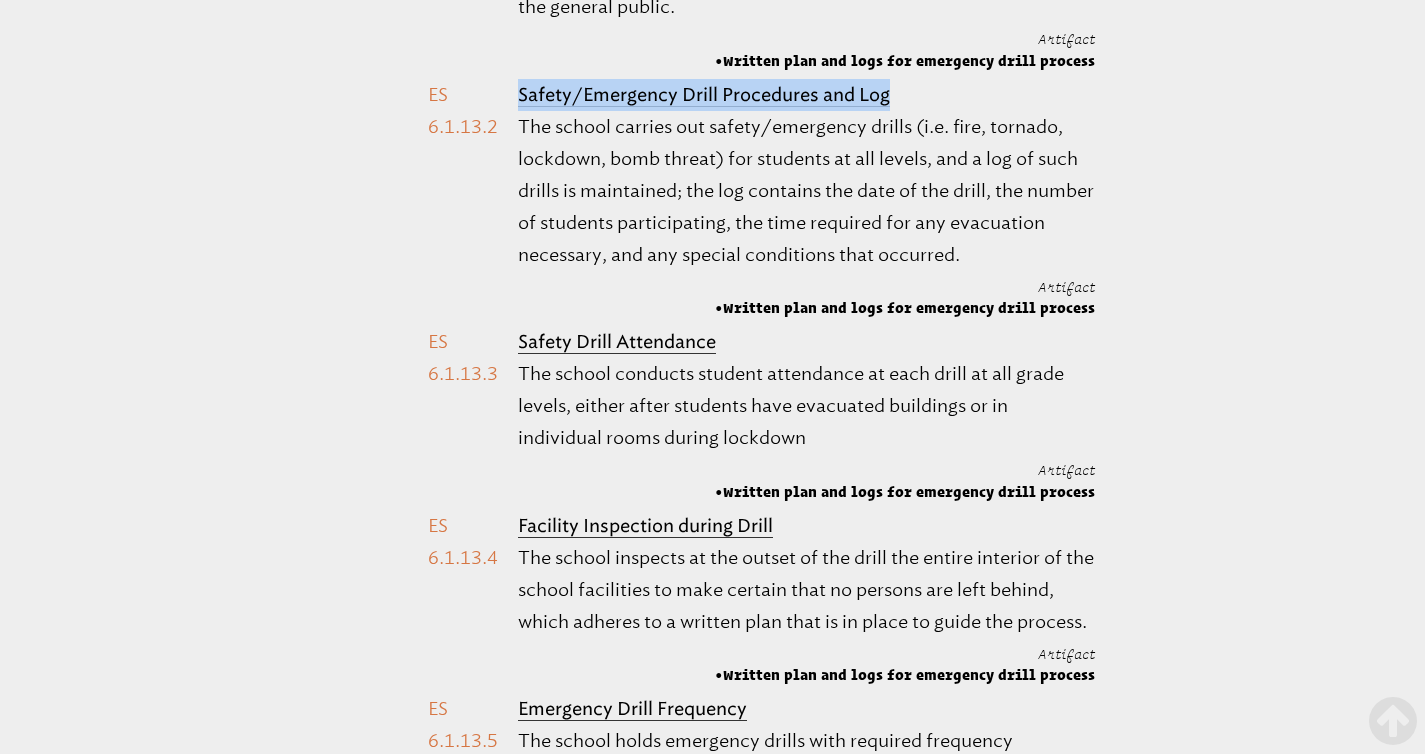 drag, startPoint x: 912, startPoint y: 373, endPoint x: 522, endPoint y: 375, distance: 390.00513 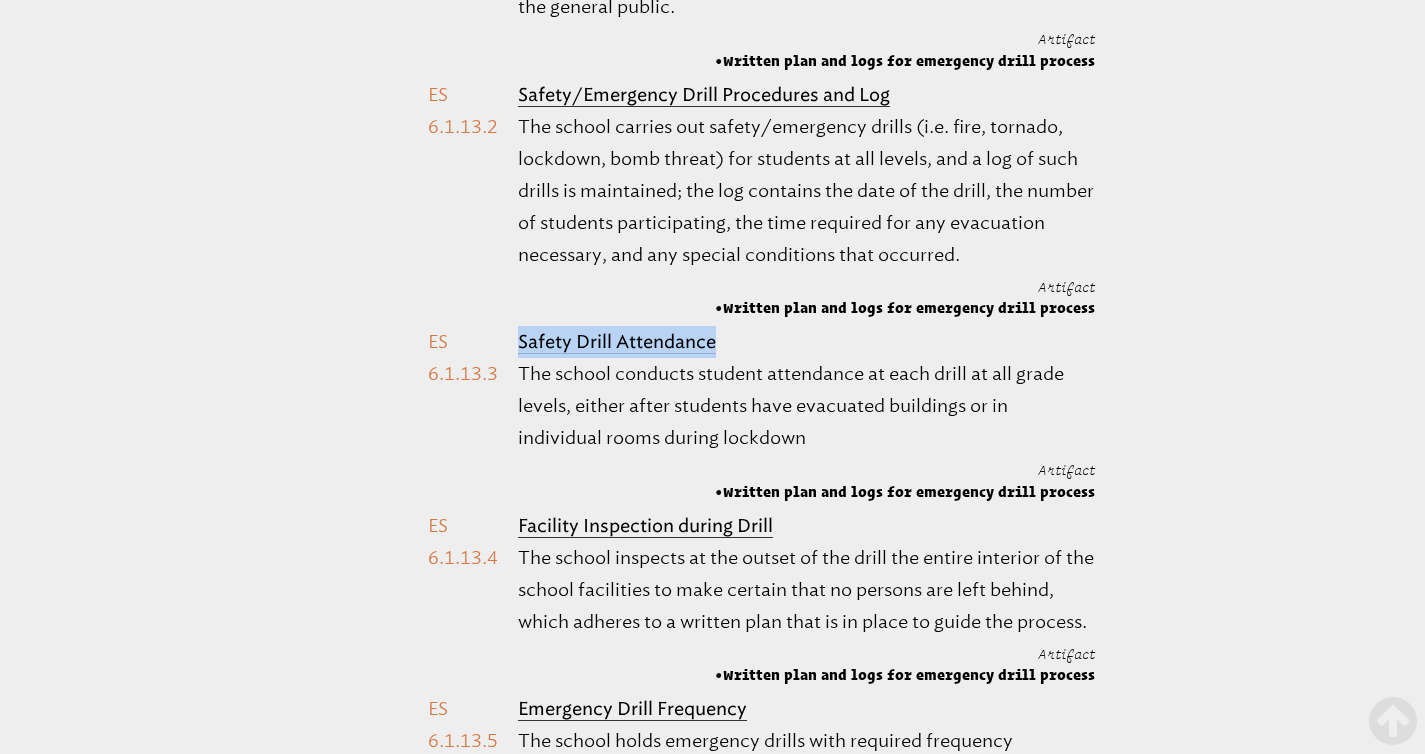 drag, startPoint x: 697, startPoint y: 617, endPoint x: 507, endPoint y: 613, distance: 190.0421 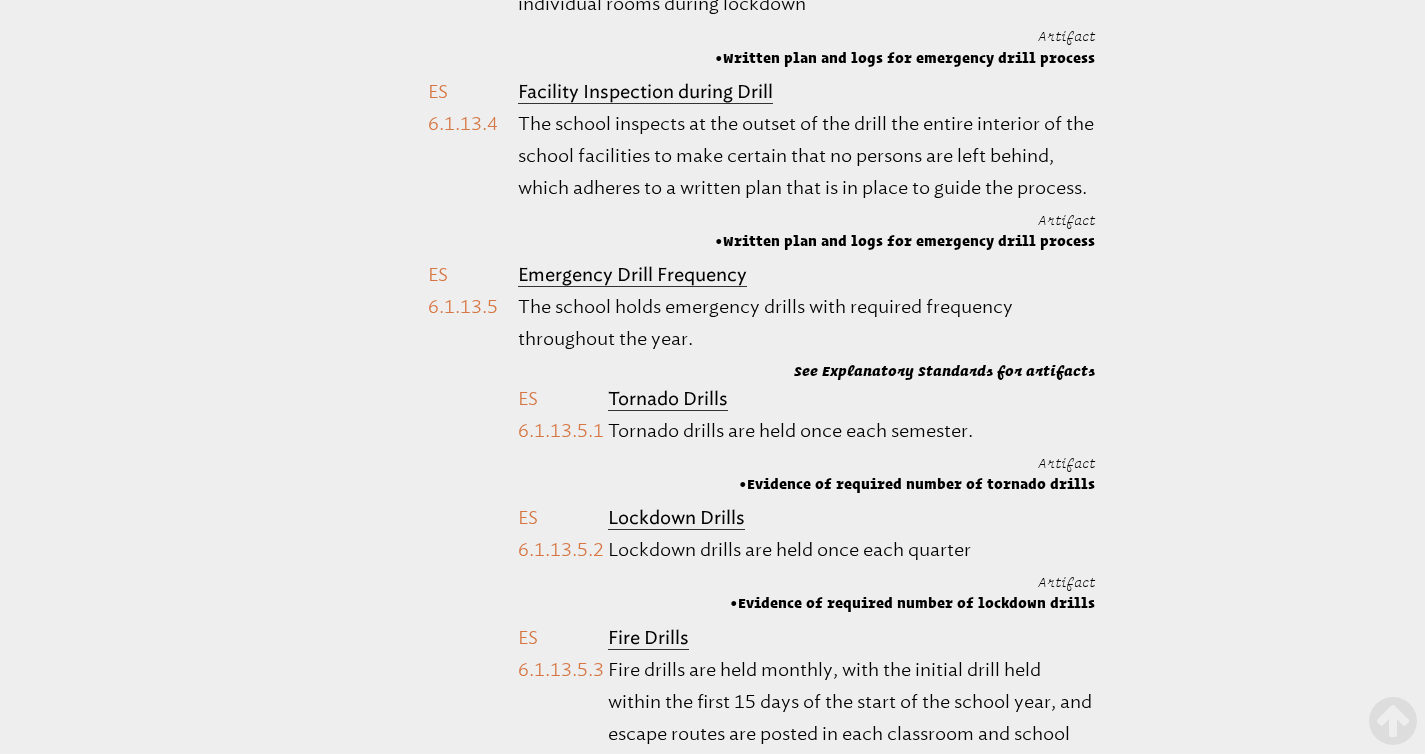 scroll, scrollTop: 40383, scrollLeft: 0, axis: vertical 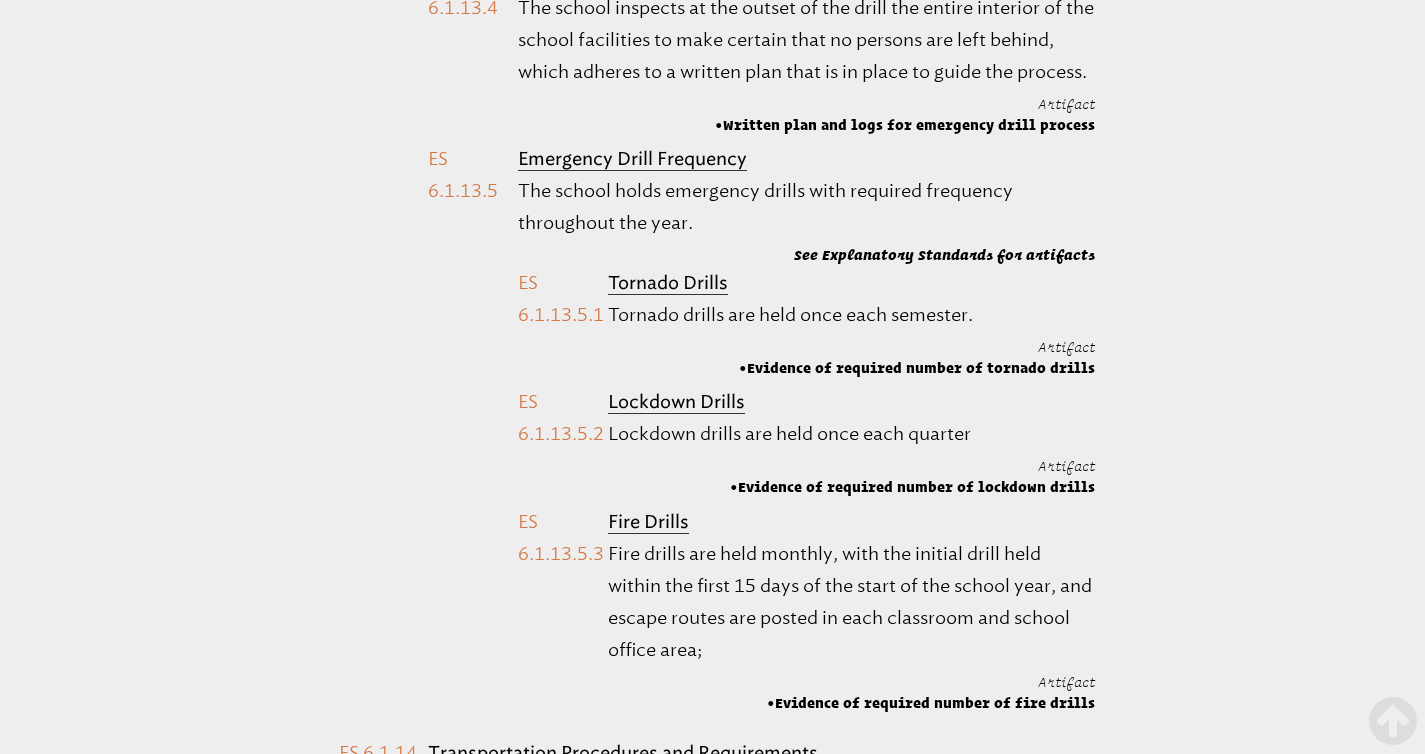 drag, startPoint x: 783, startPoint y: 254, endPoint x: 521, endPoint y: 243, distance: 262.2308 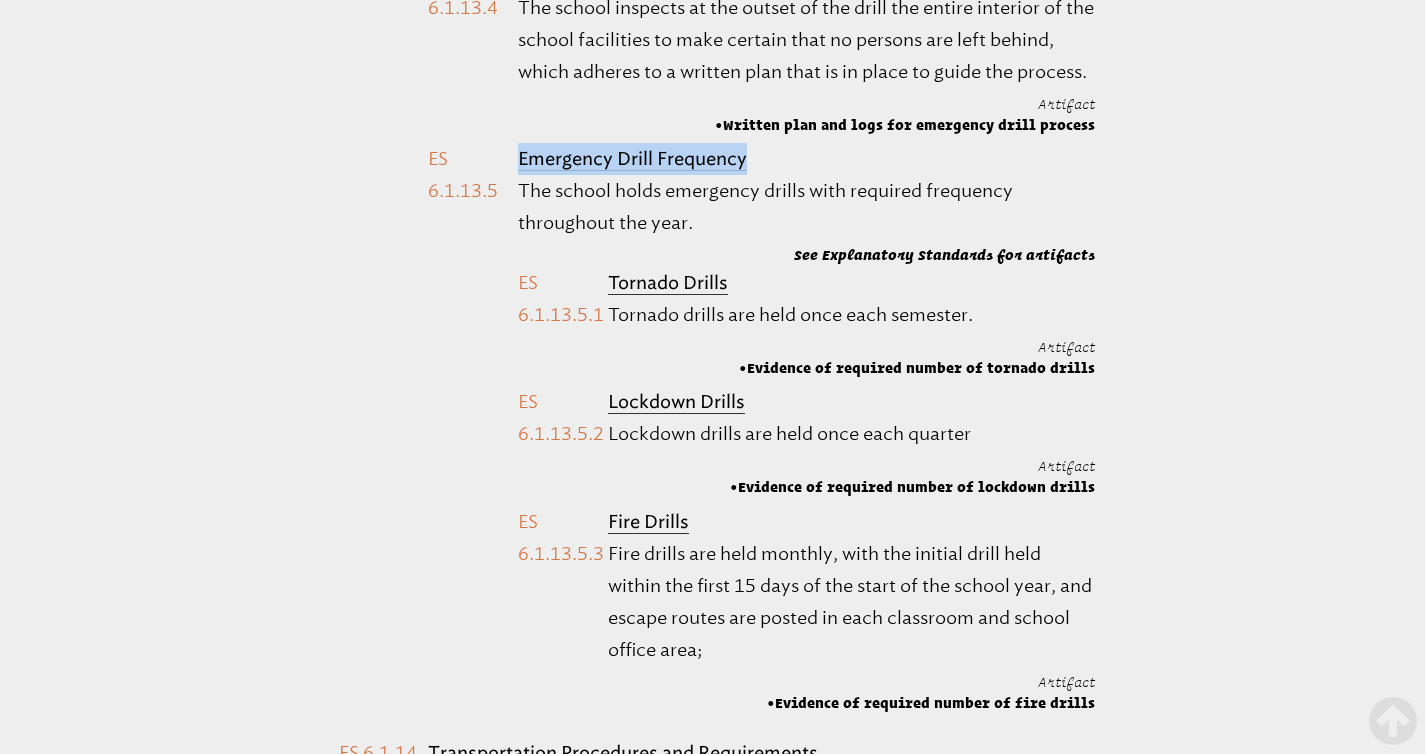 drag, startPoint x: 751, startPoint y: 465, endPoint x: 513, endPoint y: 461, distance: 238.03362 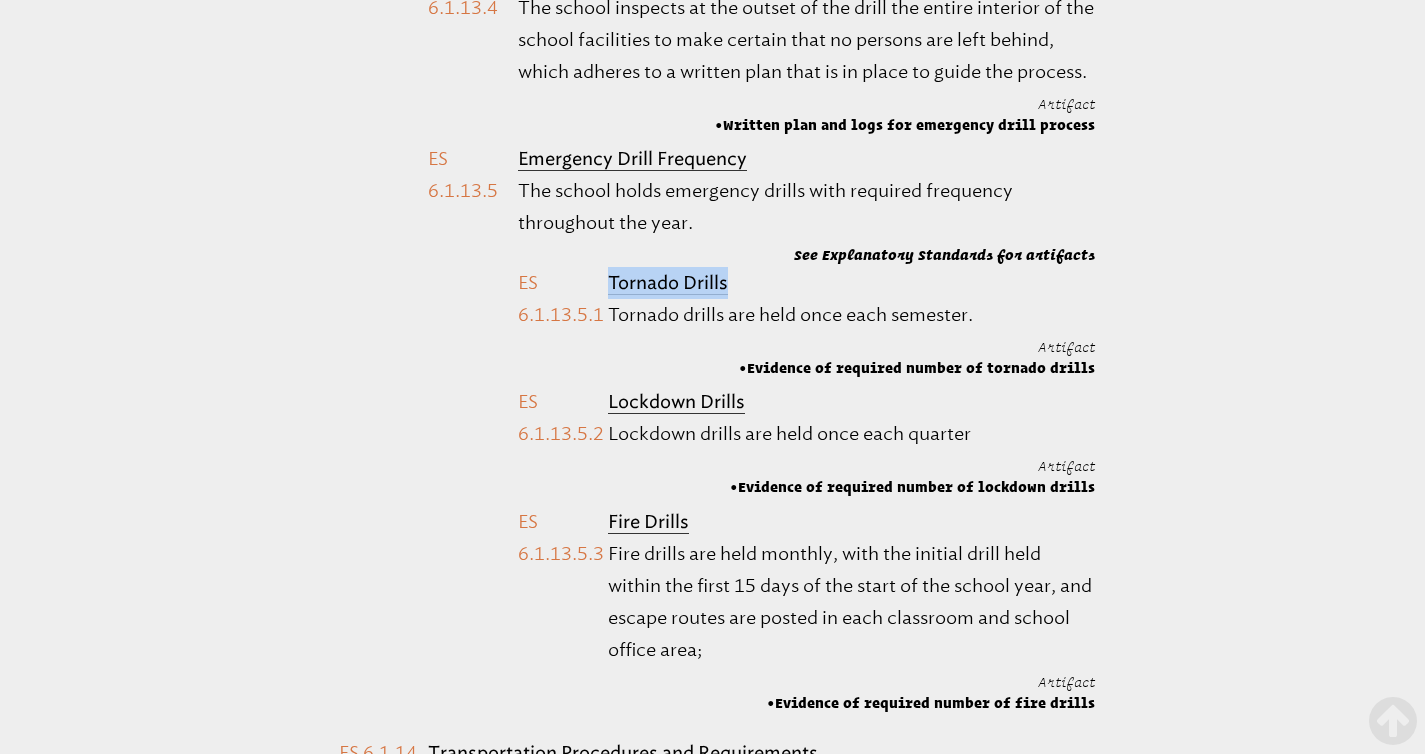 drag, startPoint x: 744, startPoint y: 583, endPoint x: 604, endPoint y: 584, distance: 140.00357 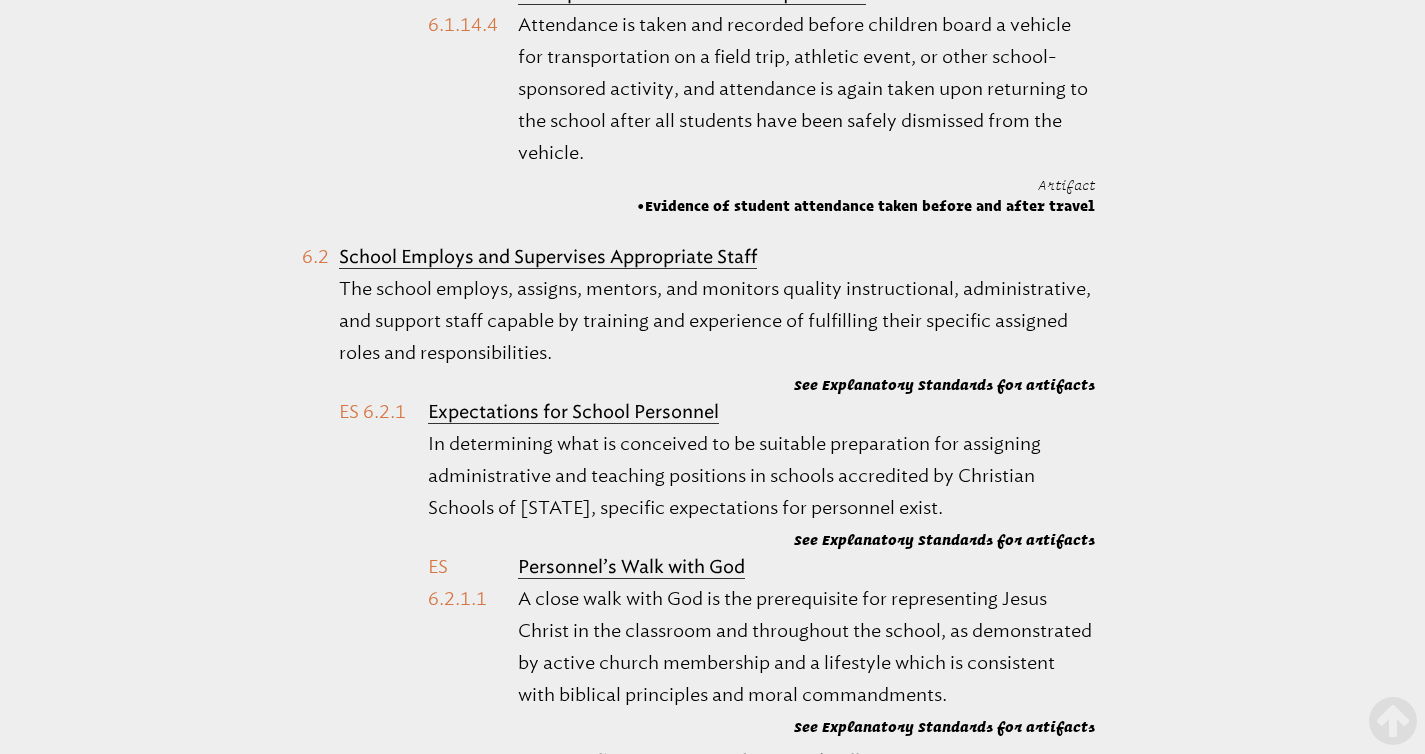 scroll, scrollTop: 42023, scrollLeft: 0, axis: vertical 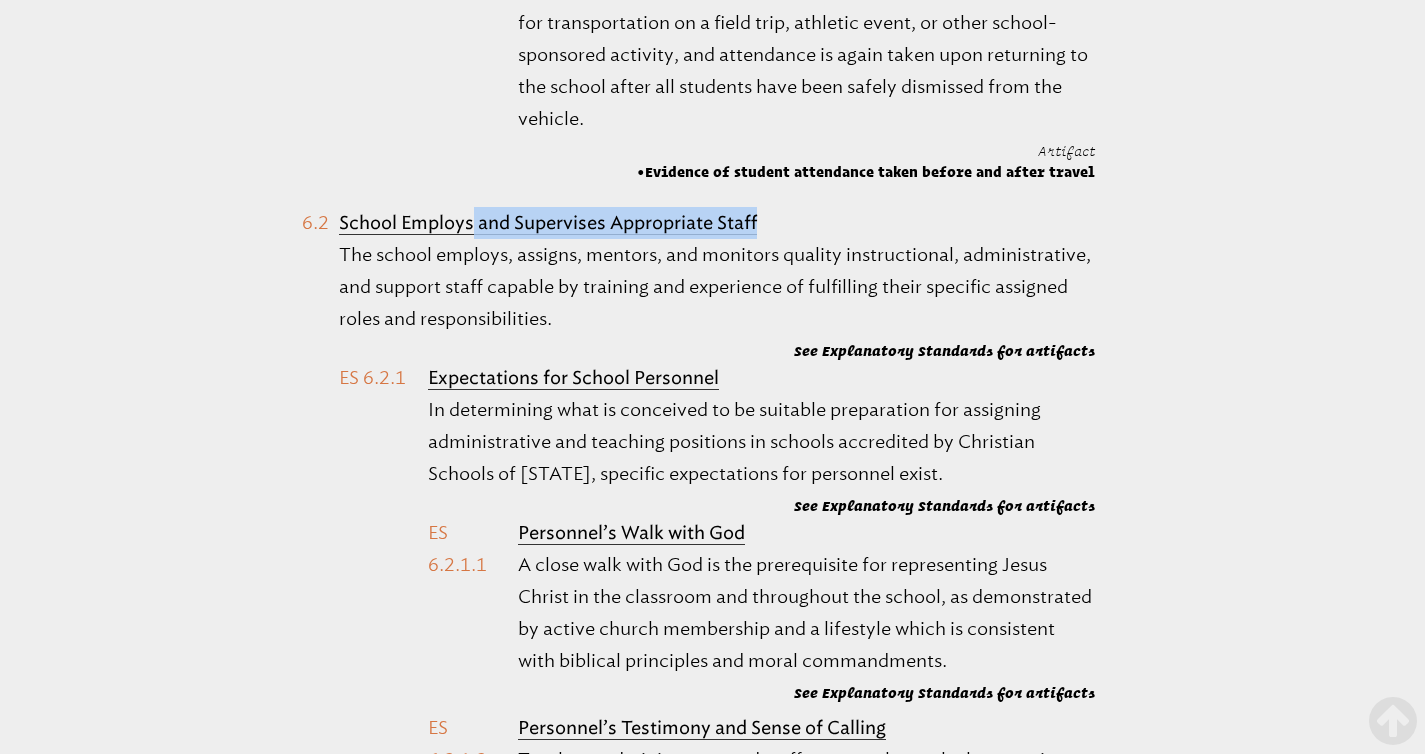 drag, startPoint x: 783, startPoint y: 518, endPoint x: 474, endPoint y: 518, distance: 309 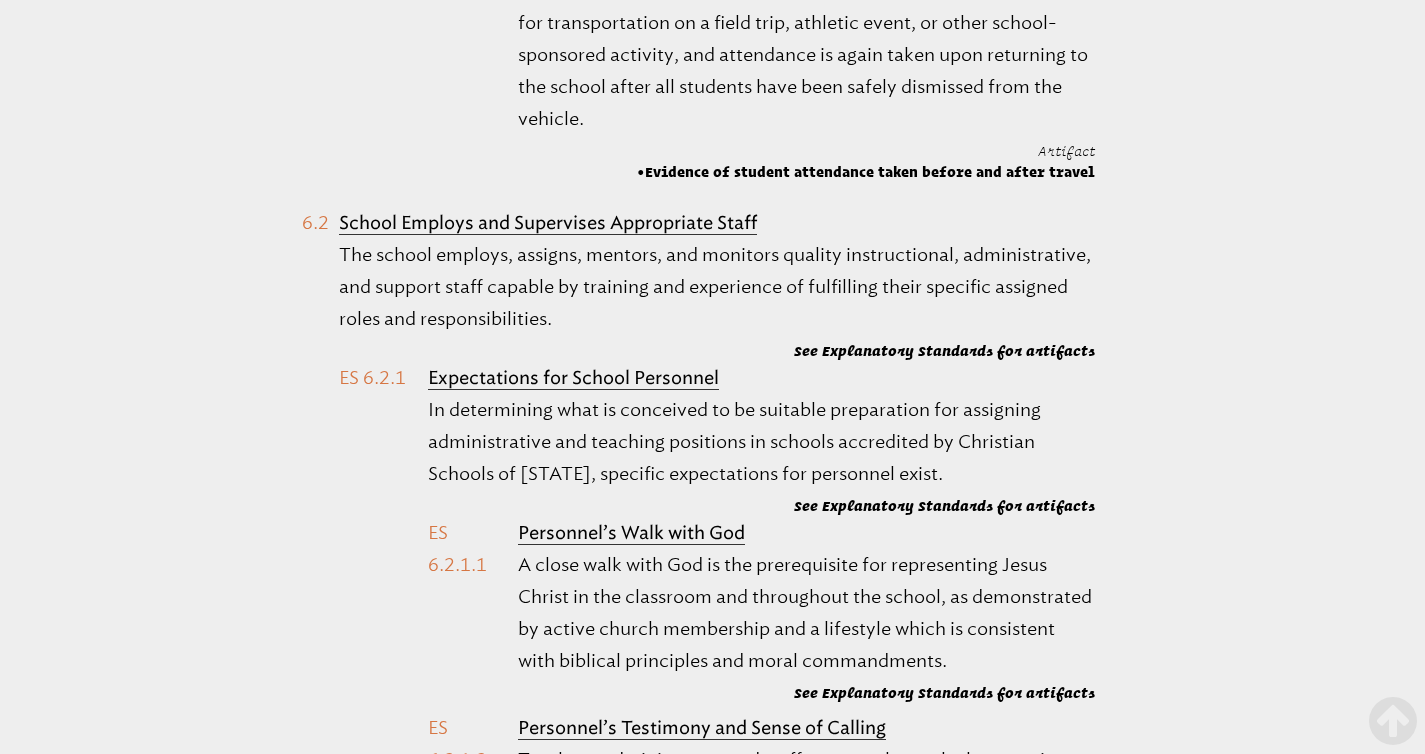 click on "Transportation Procedures and Requirements
The school complies with transportation procedures and requirements:
See Explanatory Standards for artifacts
Drivers of School Vehicles
Every driver of a school vehicle must have a valid driver’s license and be approved according to the school’s established safe driver policy.
Artifact
Evidence of drivers license requirement for school transportation
School-Operated Vehicles
All school-operated vehicles are well maintained, inspected every six months, and meet required state standards for safety.  The school complies with all state laws regulating school transportation and with the manufacturer’s passenger capacity limits.
Artifact" at bounding box center (717, -356) 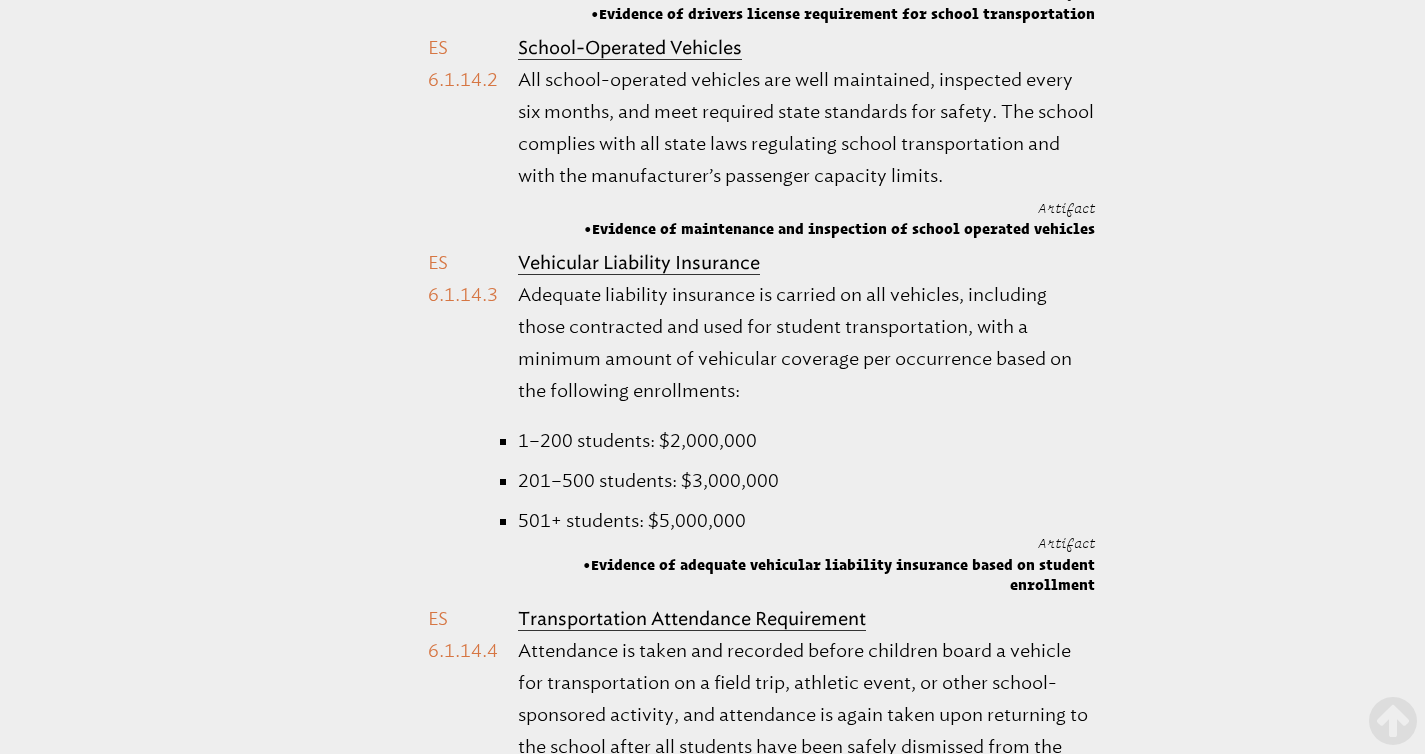 scroll, scrollTop: 41342, scrollLeft: 0, axis: vertical 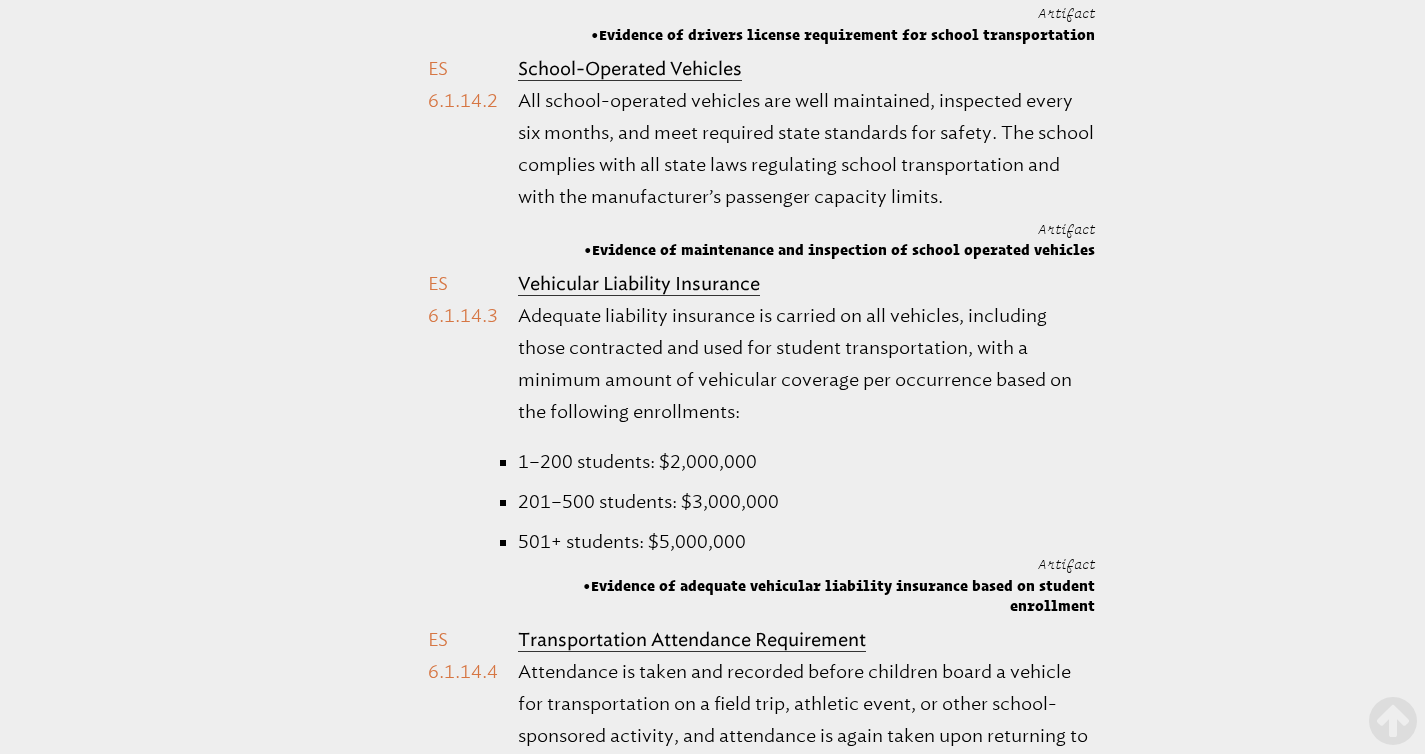 drag, startPoint x: 833, startPoint y: 92, endPoint x: 434, endPoint y: 99, distance: 399.0614 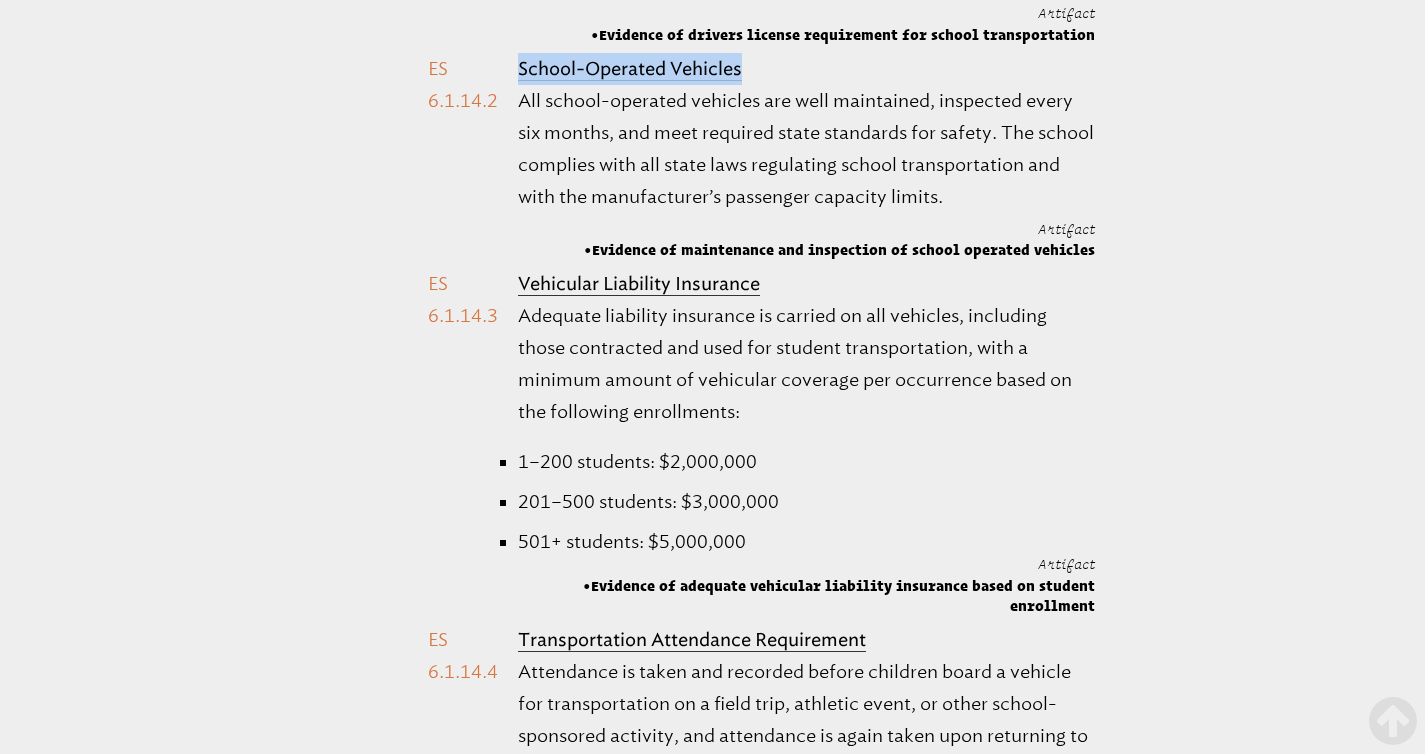 drag, startPoint x: 762, startPoint y: 368, endPoint x: 518, endPoint y: 372, distance: 244.03279 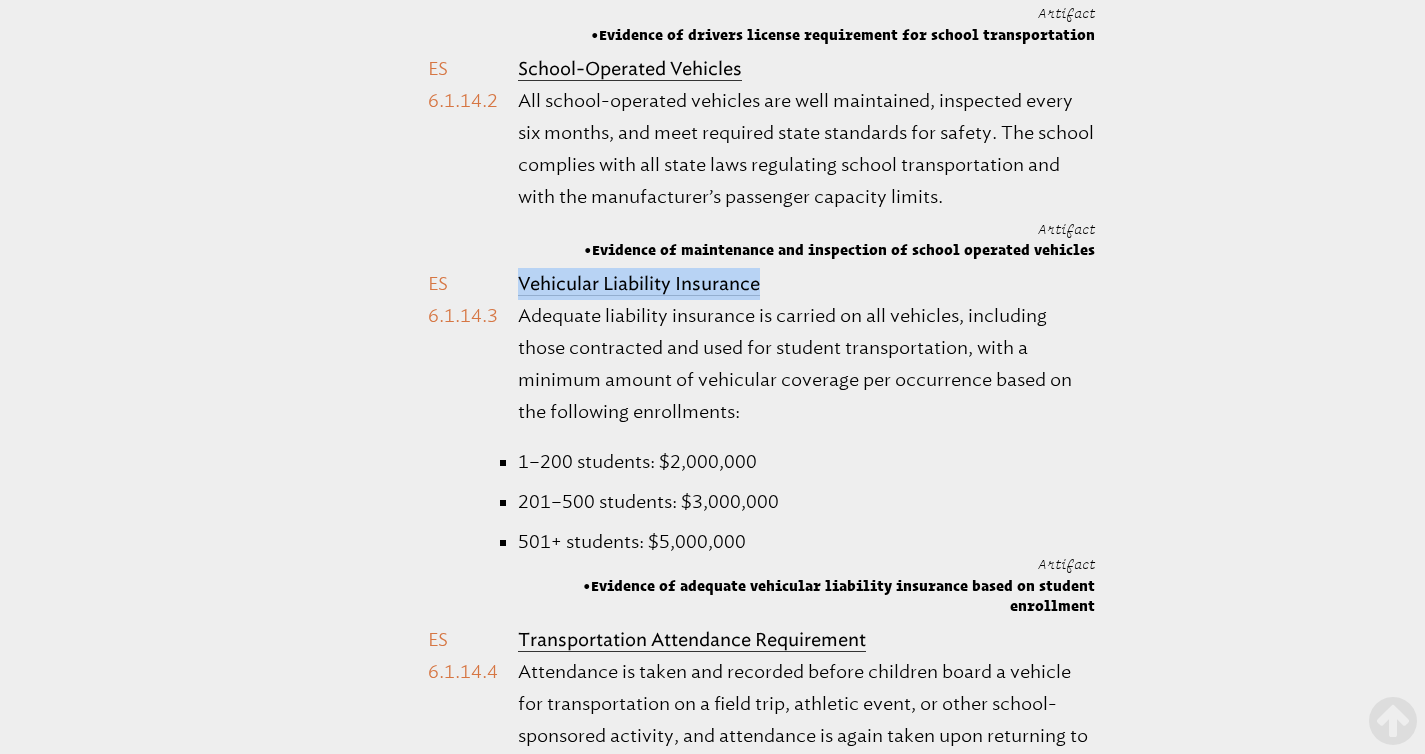 drag, startPoint x: 771, startPoint y: 584, endPoint x: 521, endPoint y: 582, distance: 250.008 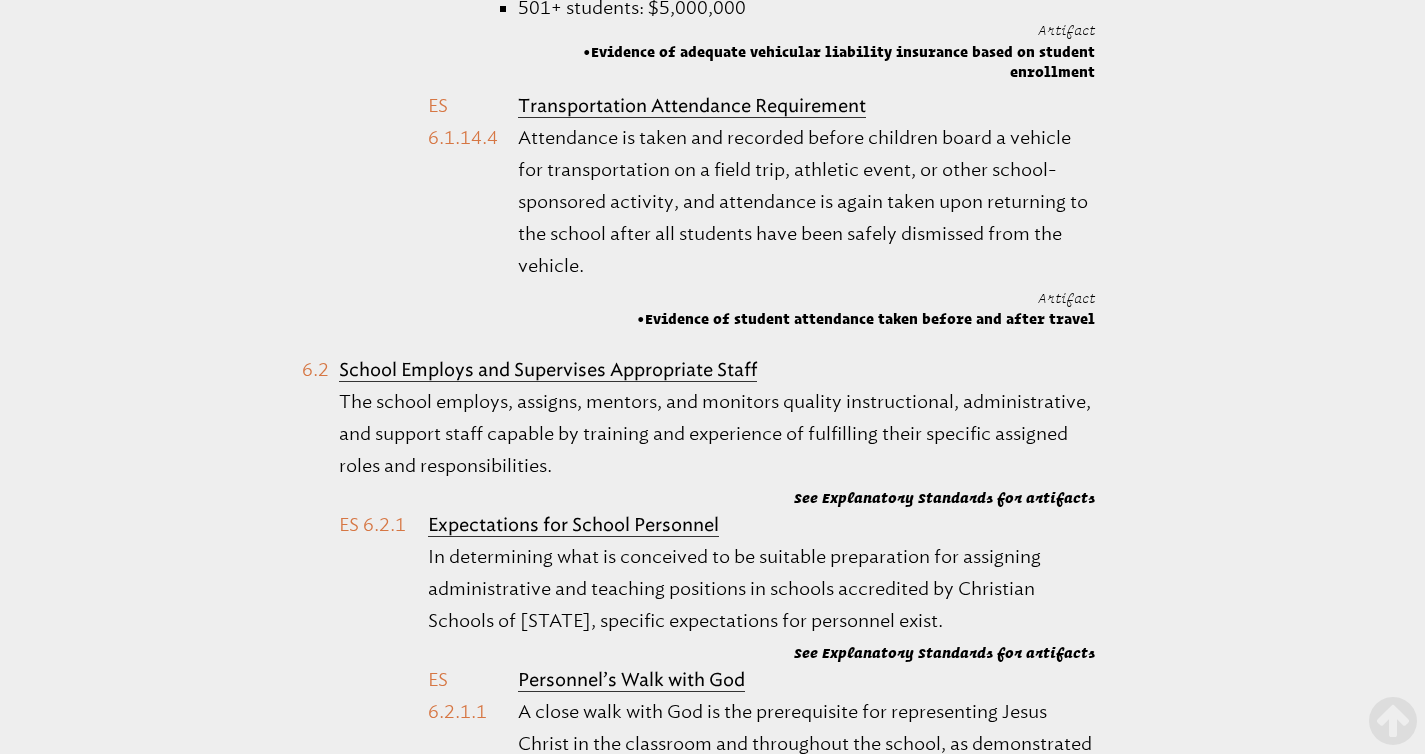 scroll, scrollTop: 42004, scrollLeft: 0, axis: vertical 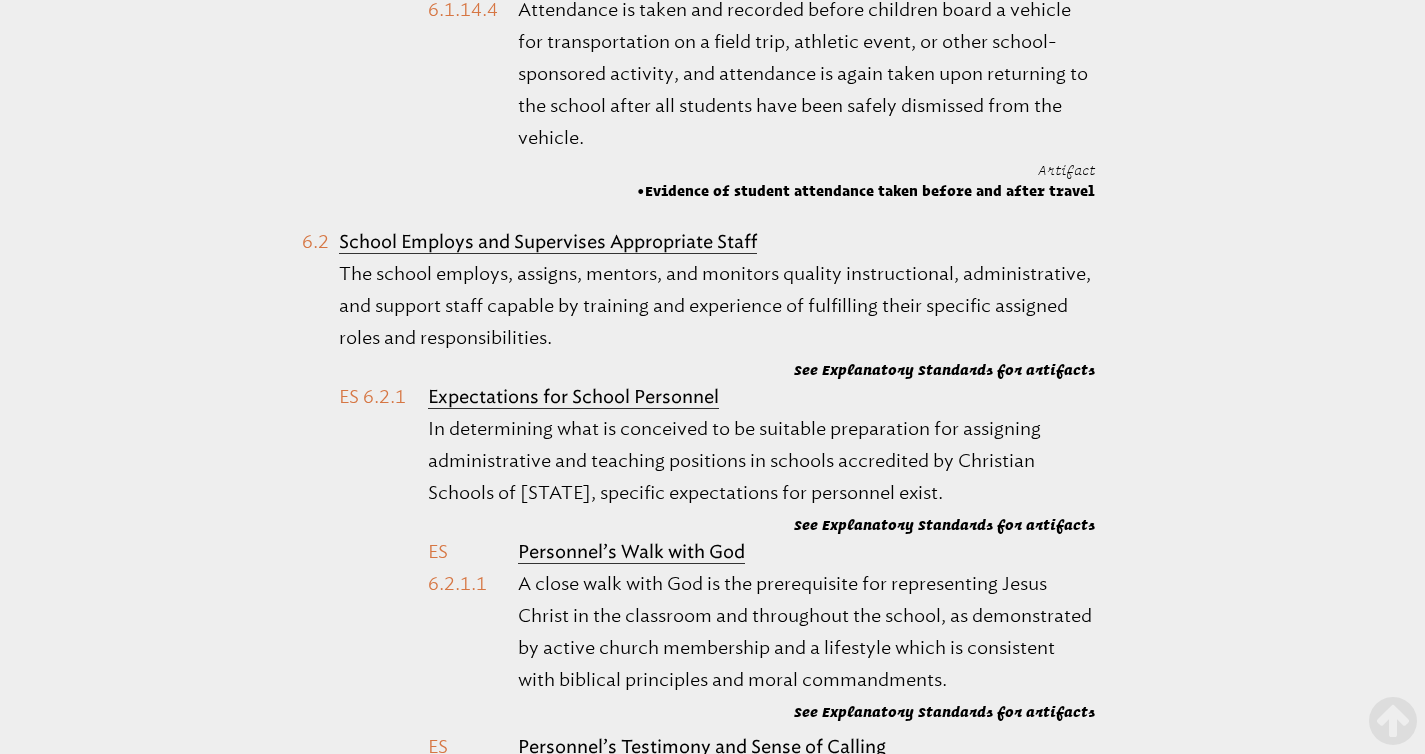 drag, startPoint x: 887, startPoint y: 270, endPoint x: 519, endPoint y: 288, distance: 368.43994 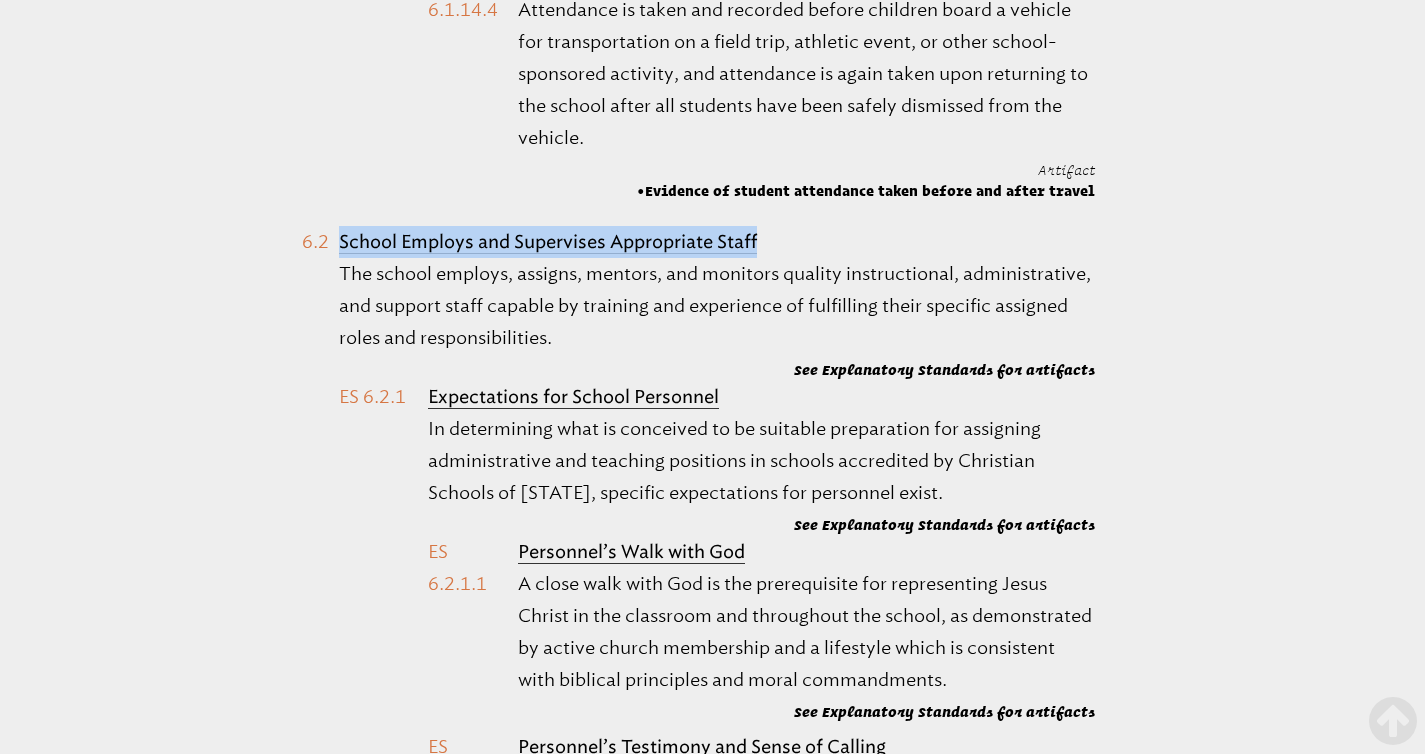 drag, startPoint x: 789, startPoint y: 546, endPoint x: 342, endPoint y: 550, distance: 447.01788 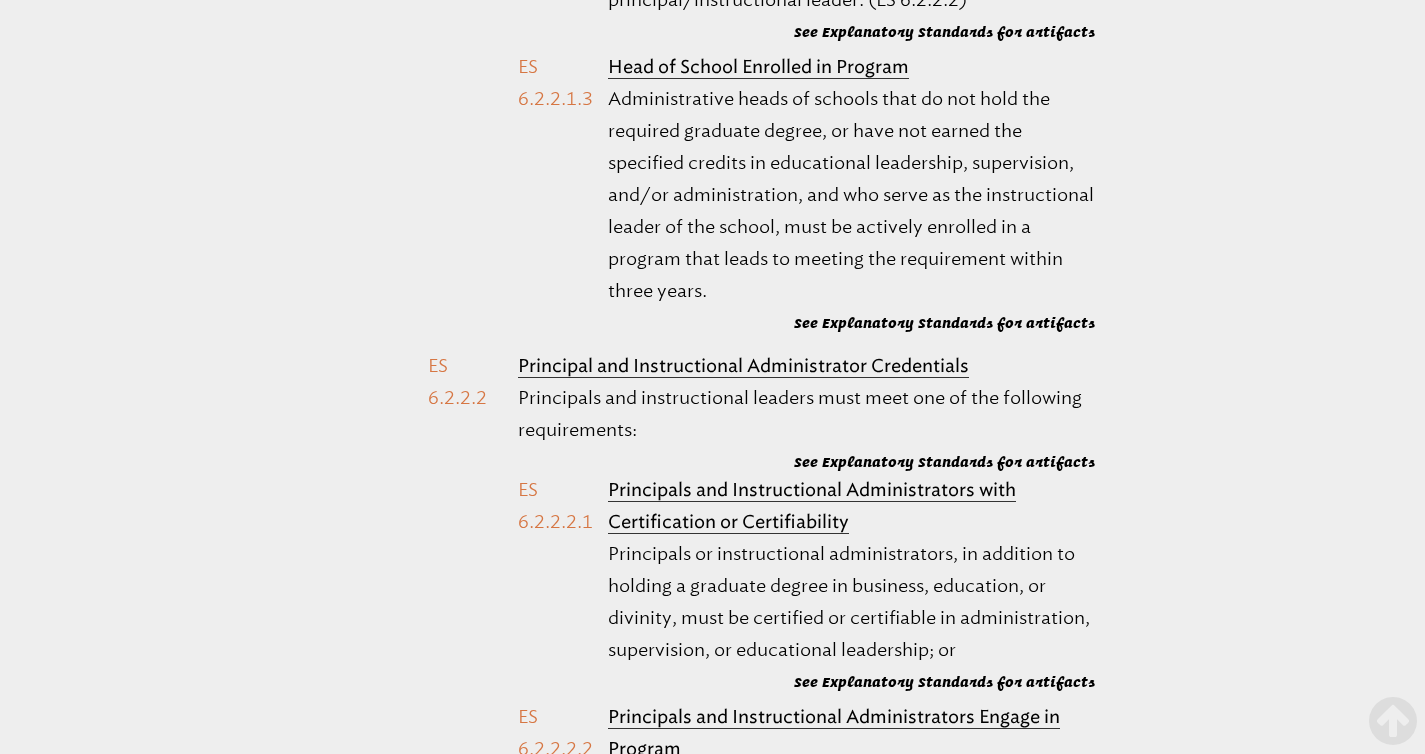 scroll, scrollTop: 44376, scrollLeft: 0, axis: vertical 